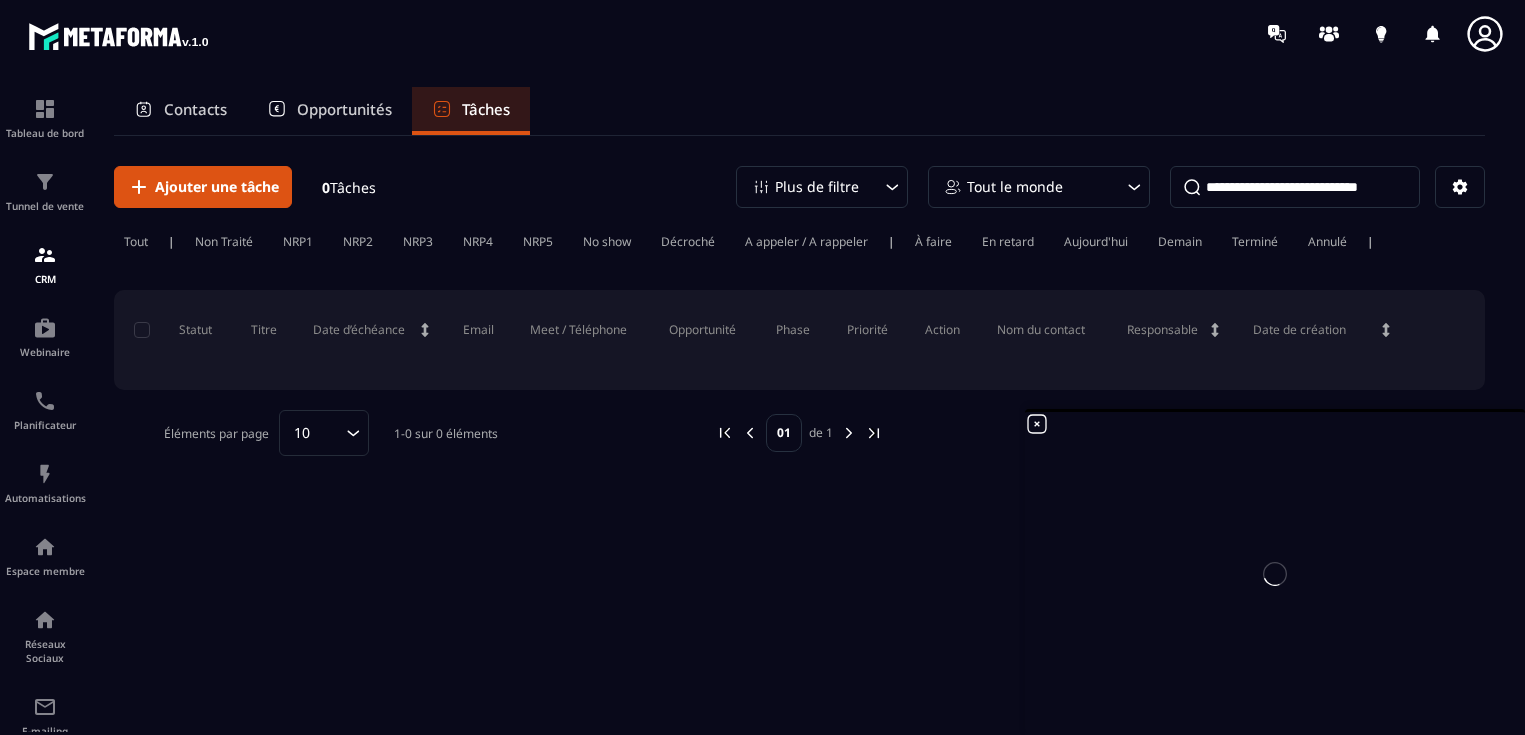 scroll, scrollTop: 0, scrollLeft: 0, axis: both 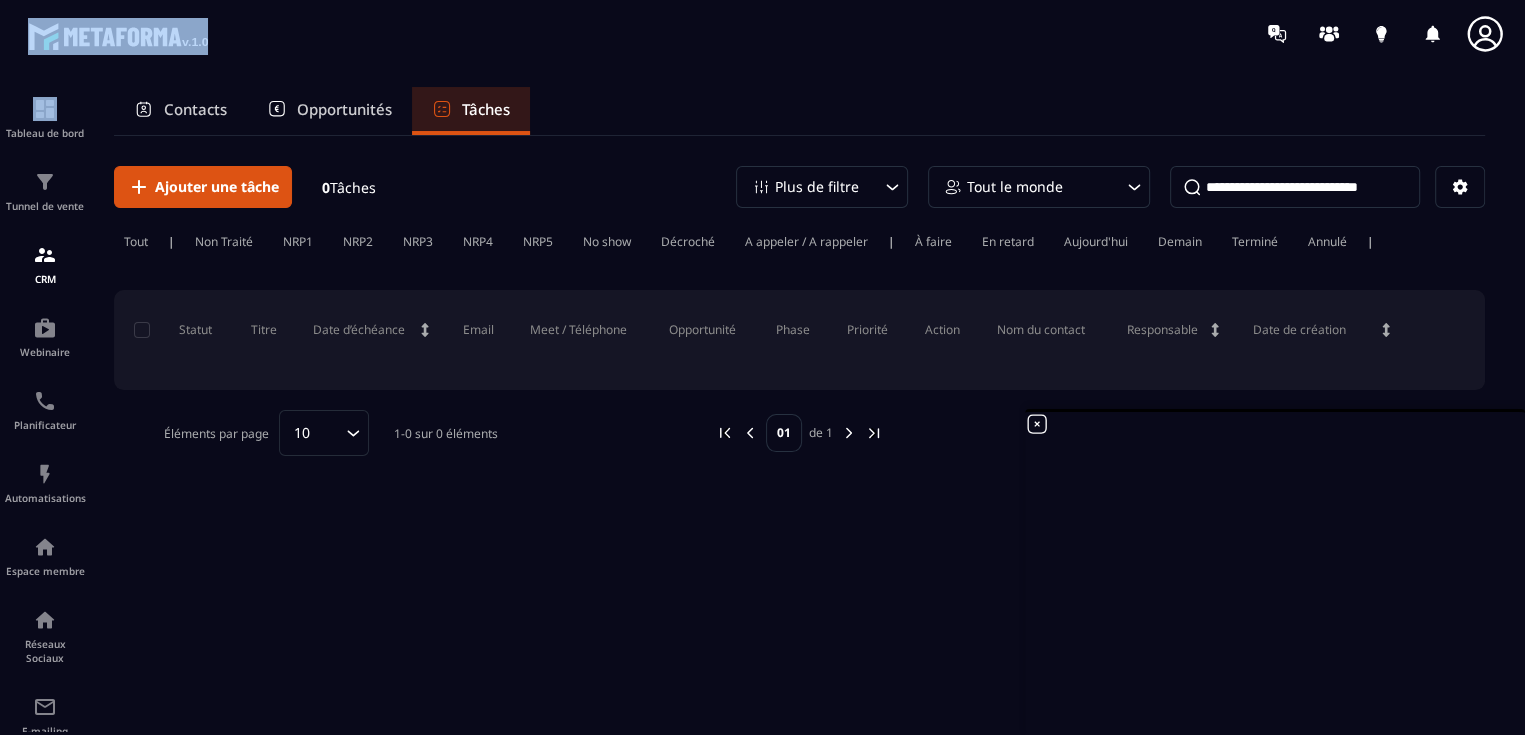 drag, startPoint x: 8, startPoint y: 7, endPoint x: 204, endPoint y: 69, distance: 205.57237 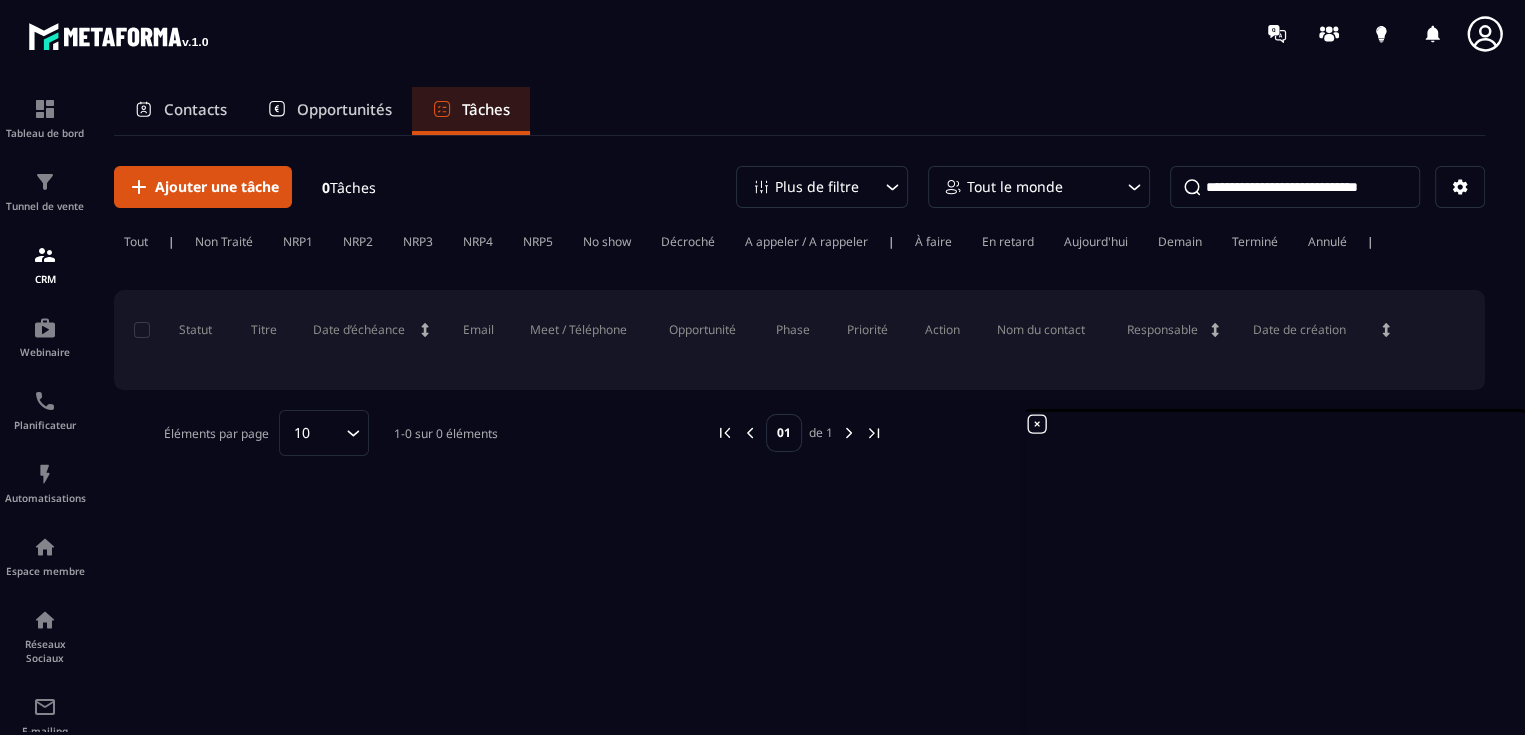 click on "Tableau de bord Tunnel de vente CRM Webinaire Planificateur Automatisations Espace membre Réseaux Sociaux E-mailing Comptabilité  IA prospects Contacts Opportunités Tâches Ajouter une tâche 0  Tâches Plus de filtre Tout le monde Tout | Non Traité NRP1 NRP2 NRP3 NRP4 NRP5 No show Décroché A appeler / A rappeler | À faire En retard Aujourd'hui Demain Terminé Annulé | Statut Titre Date d’échéance Email Meet / Téléphone Opportunité Phase Priorité Action Nom du contact Responsable Date de création Éléments par page 10 Loading... 1-0 sur 0 éléments 01 de 1" at bounding box center (762, 429) 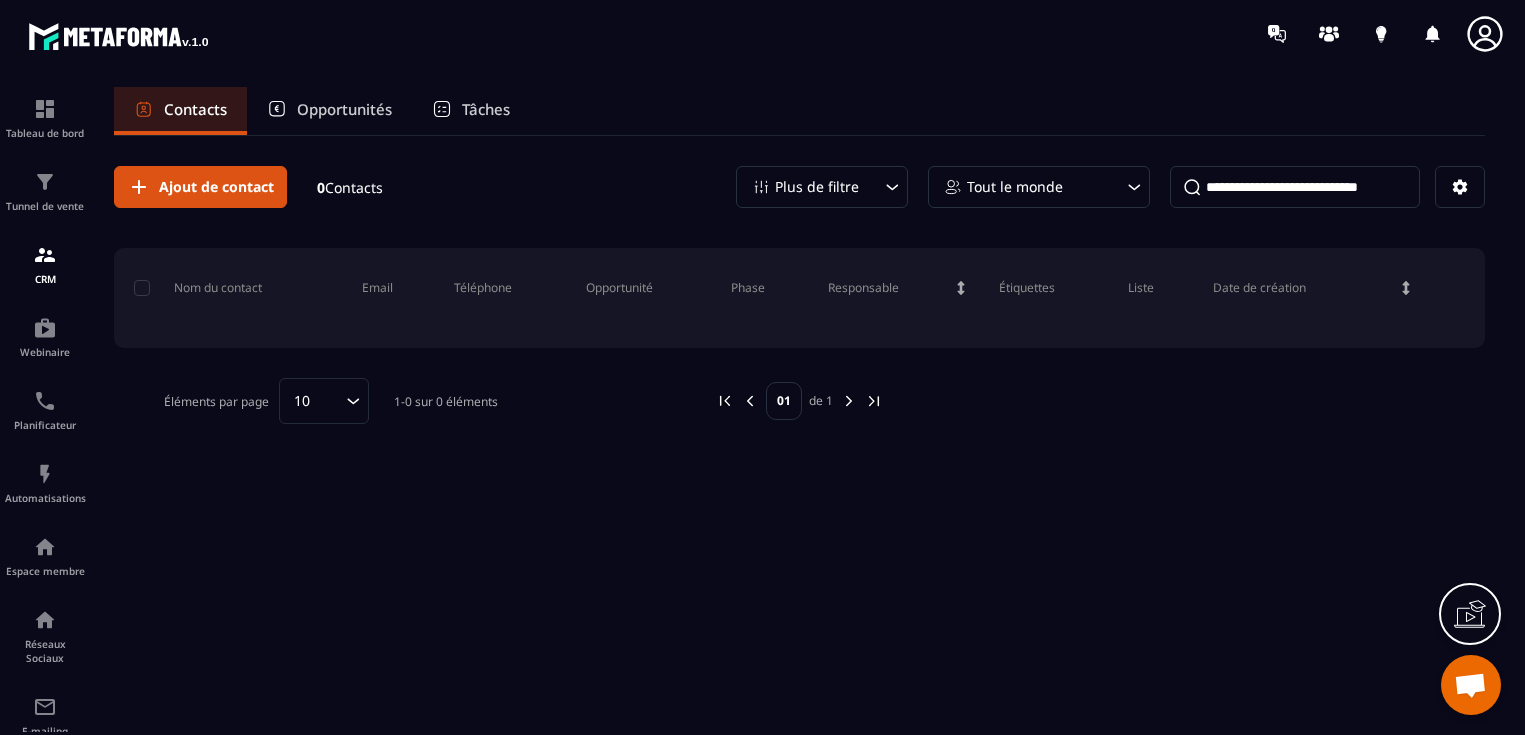 scroll, scrollTop: 0, scrollLeft: 0, axis: both 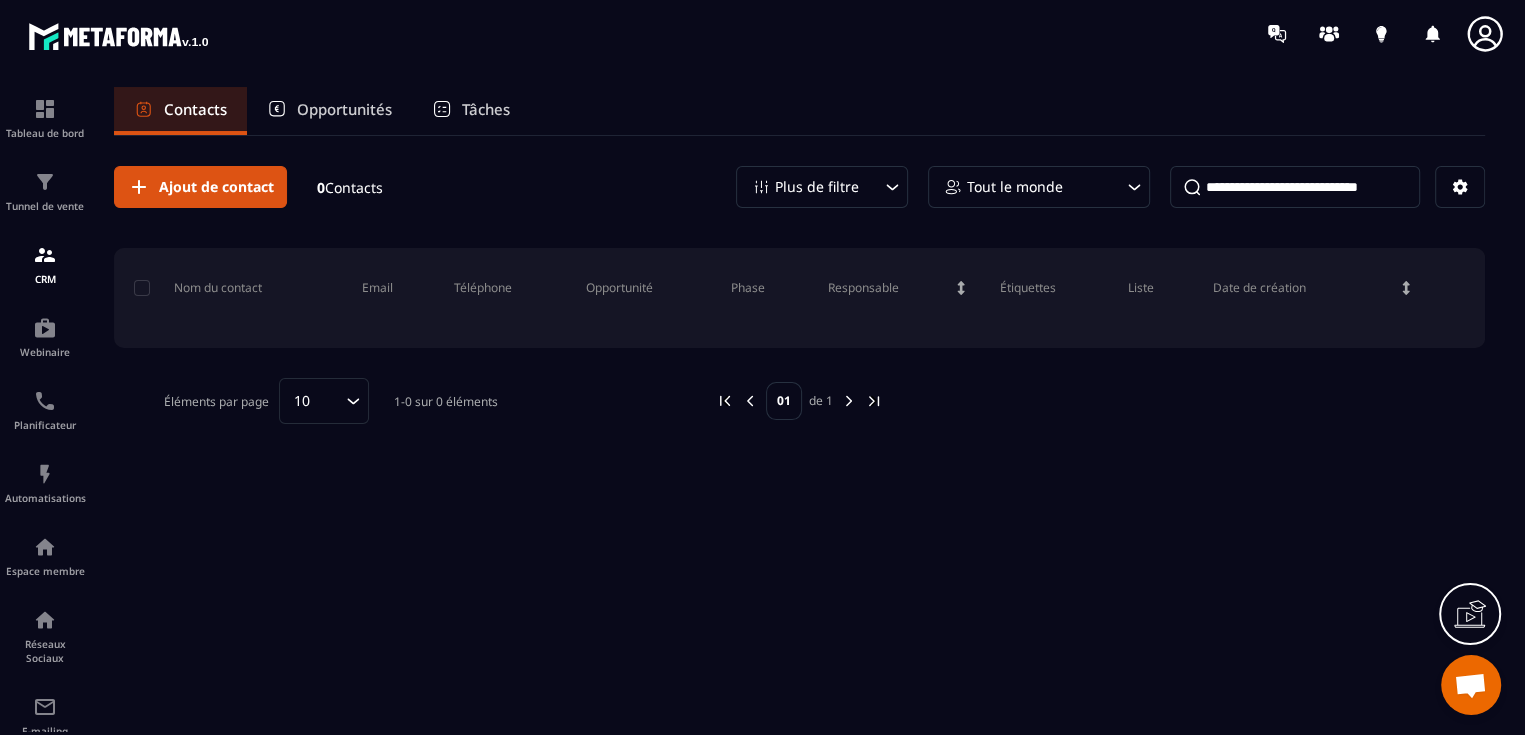 click at bounding box center (118, 36) 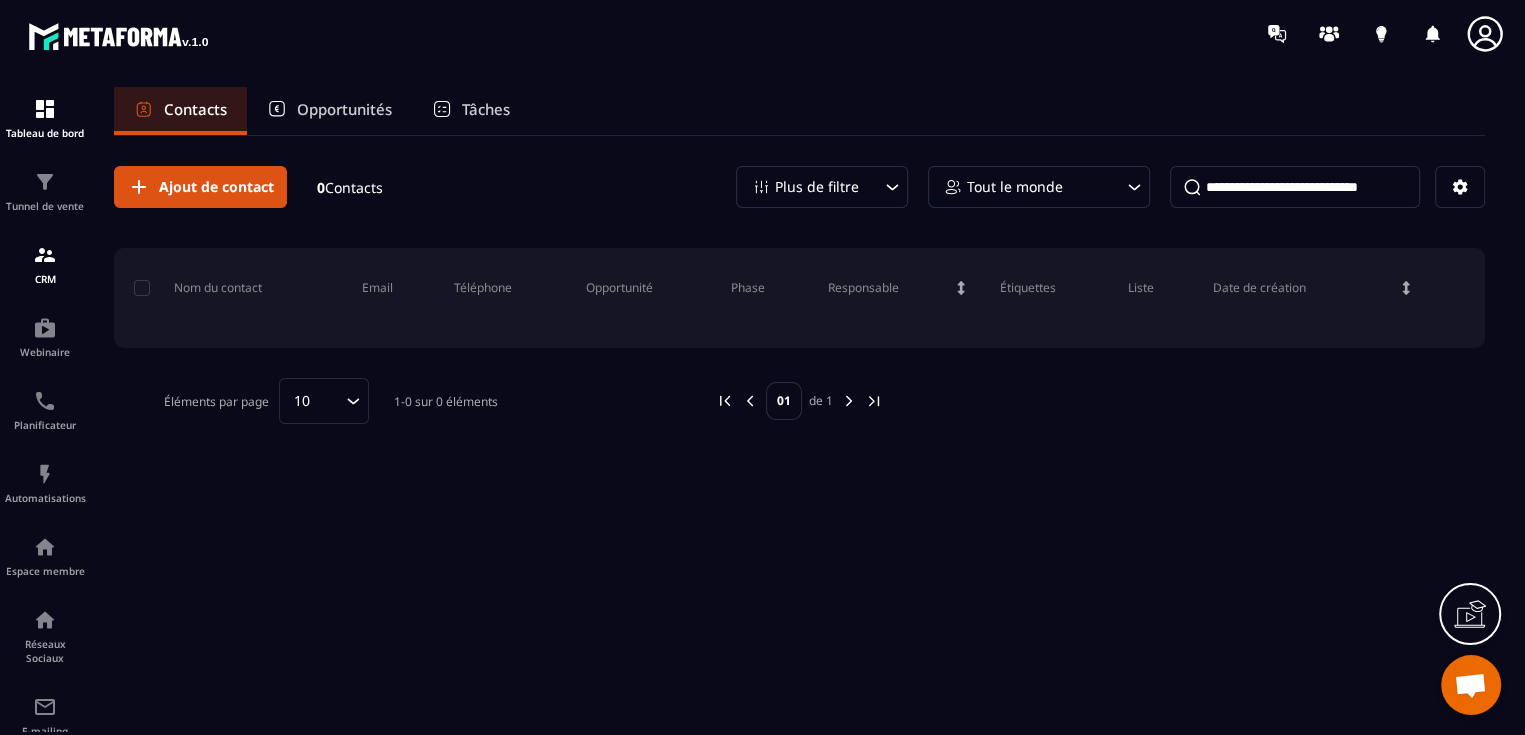 click at bounding box center [118, 36] 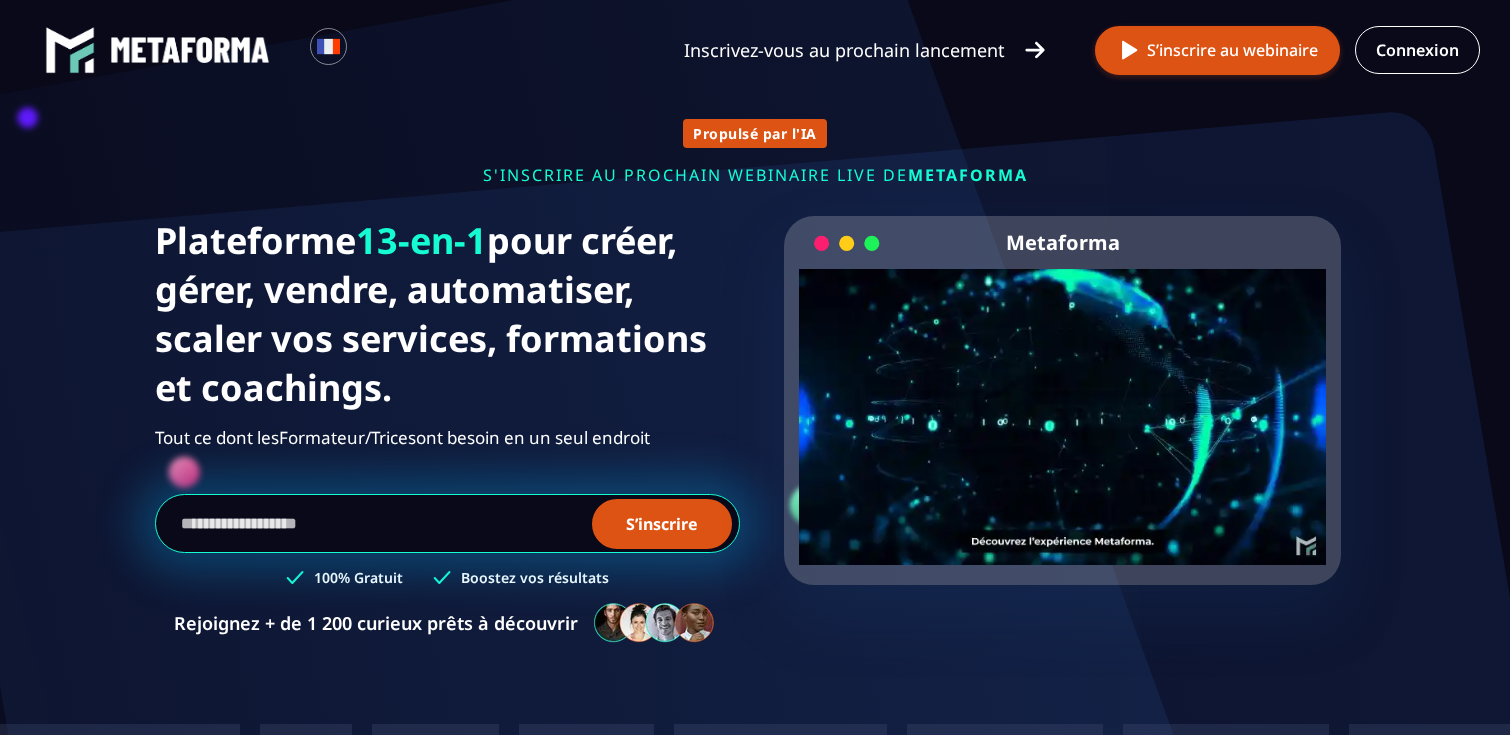 scroll, scrollTop: 0, scrollLeft: 0, axis: both 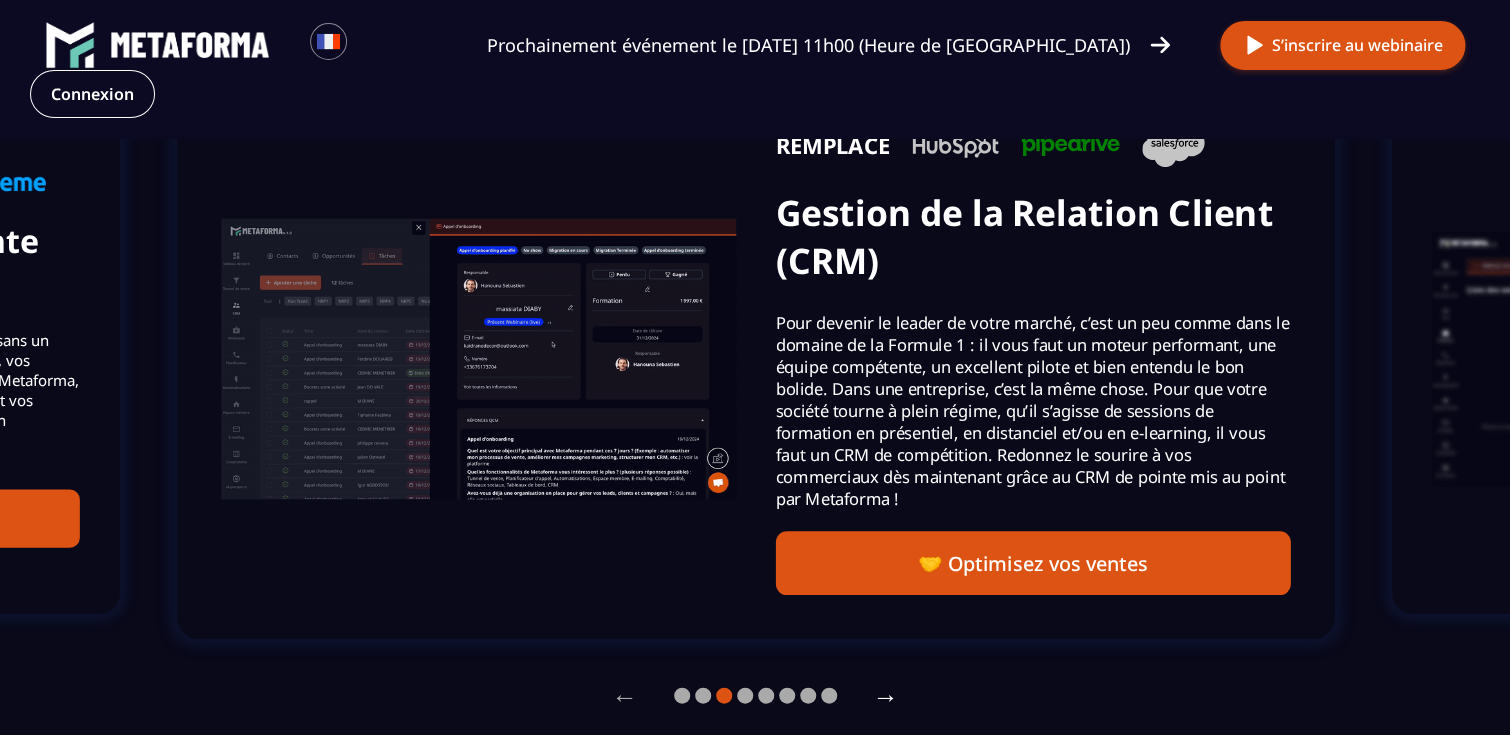 click on "→" at bounding box center [886, 695] 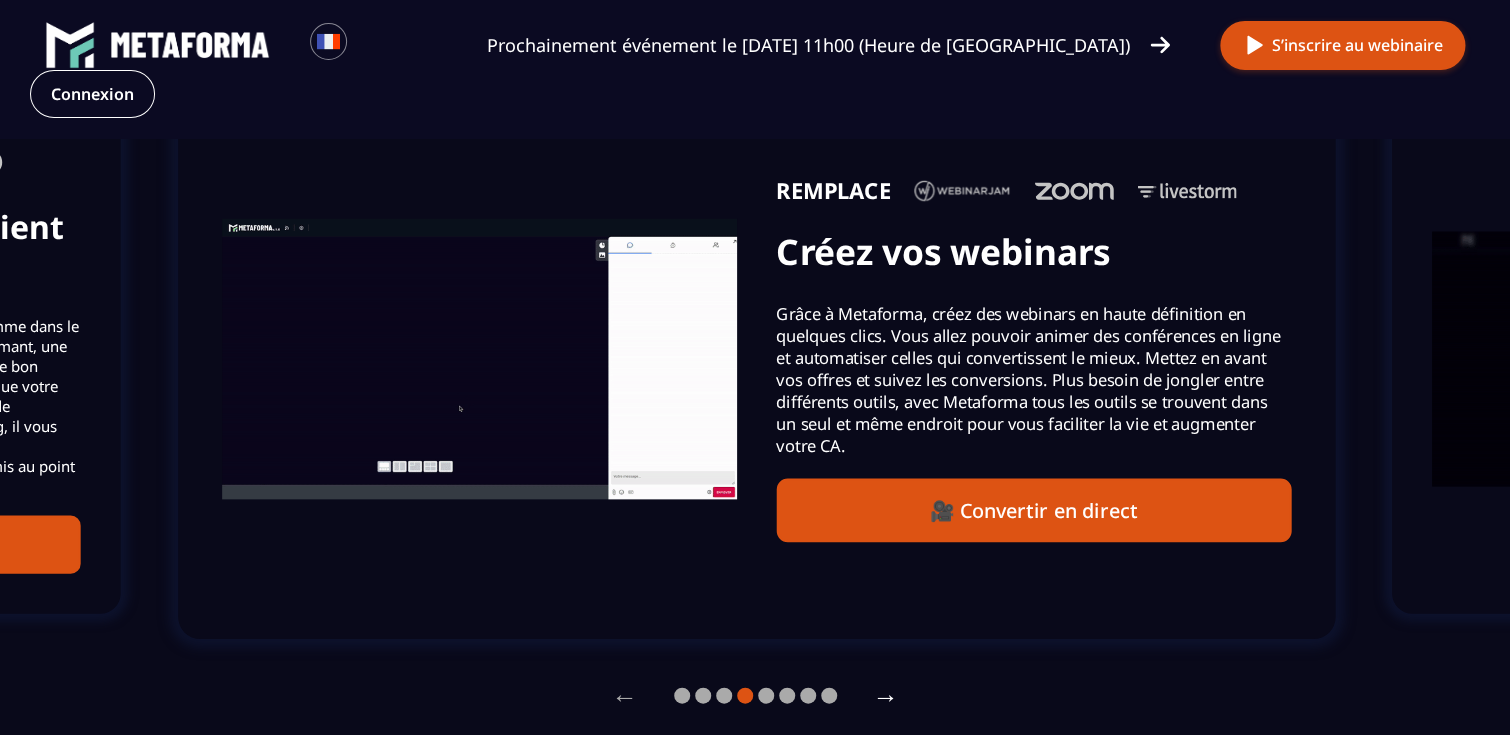 click on "→" at bounding box center (886, 695) 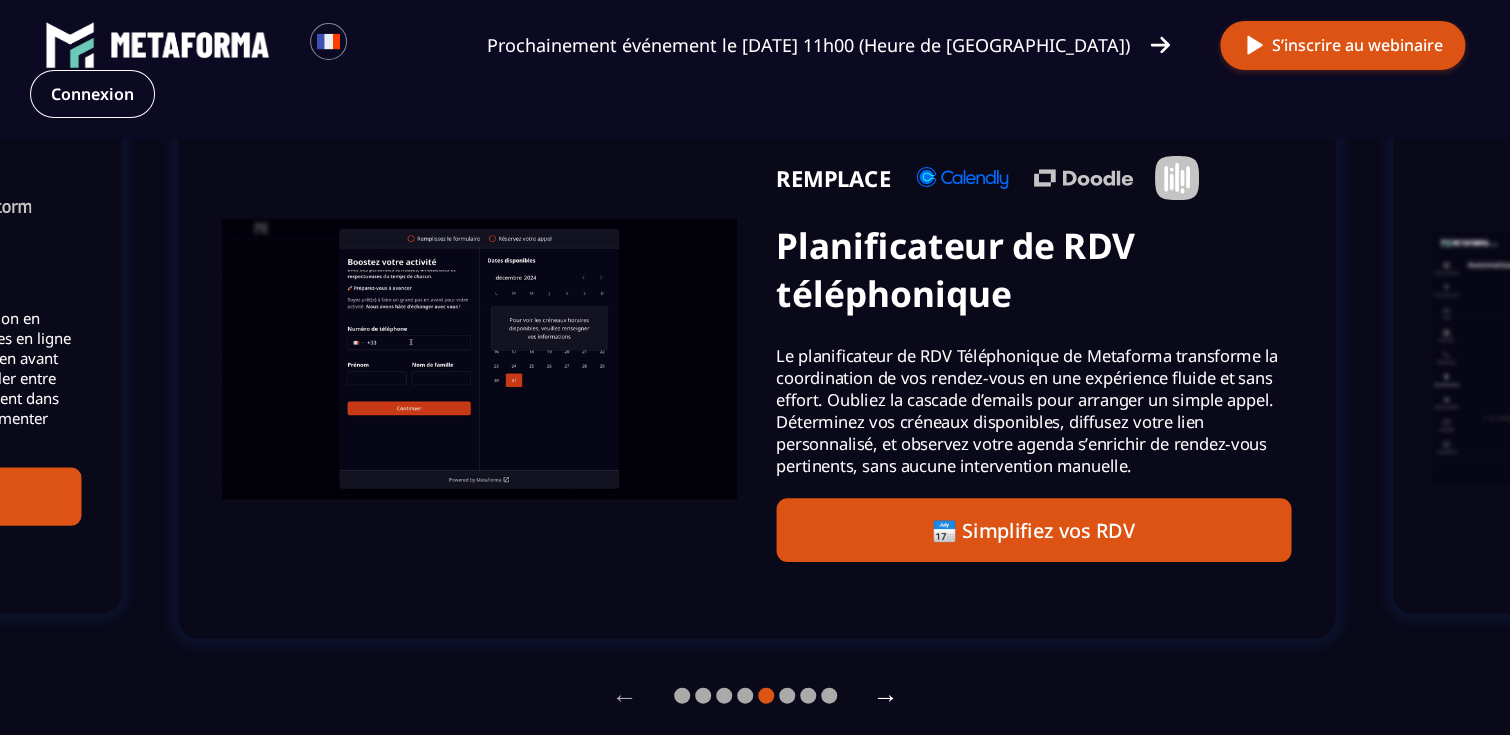 click on "→" at bounding box center (886, 695) 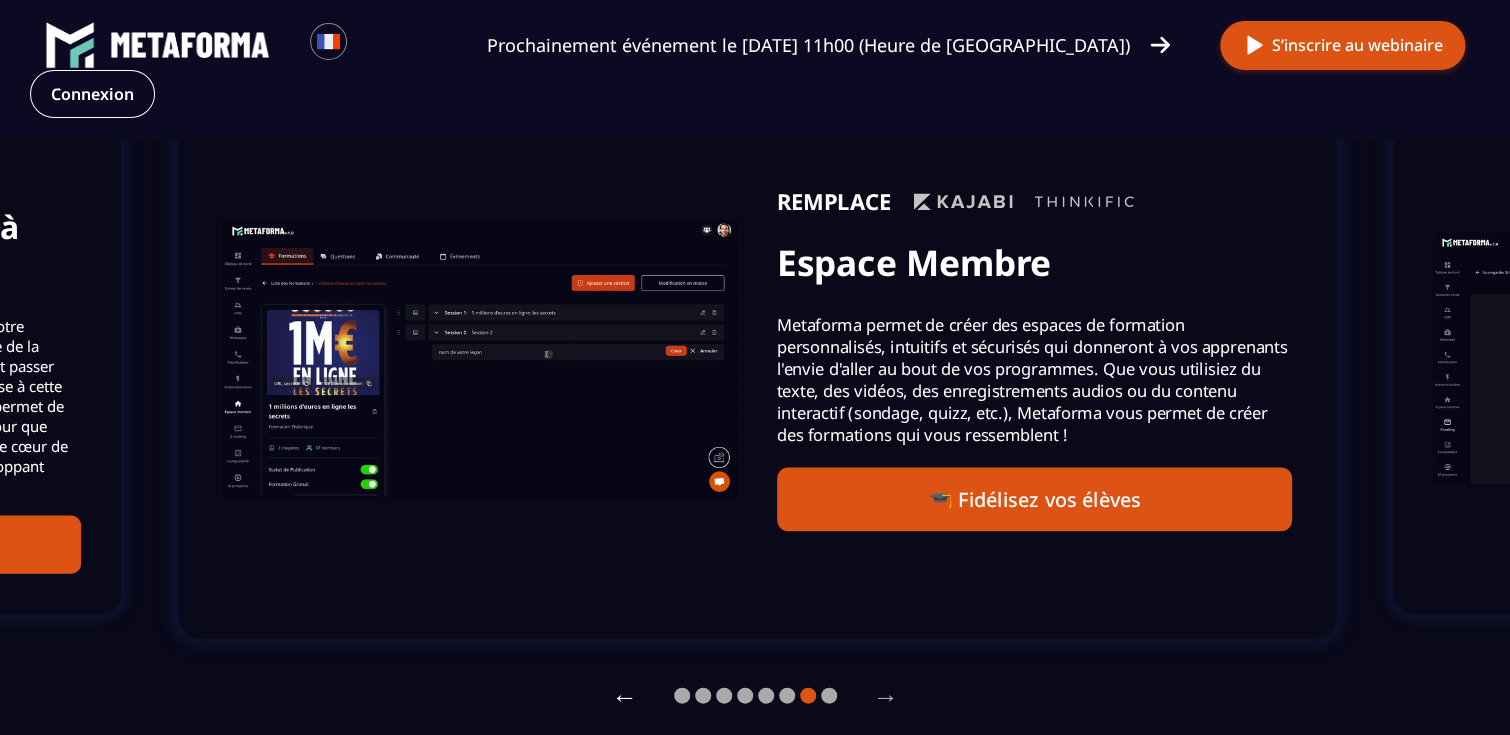 click on "←" at bounding box center [625, 695] 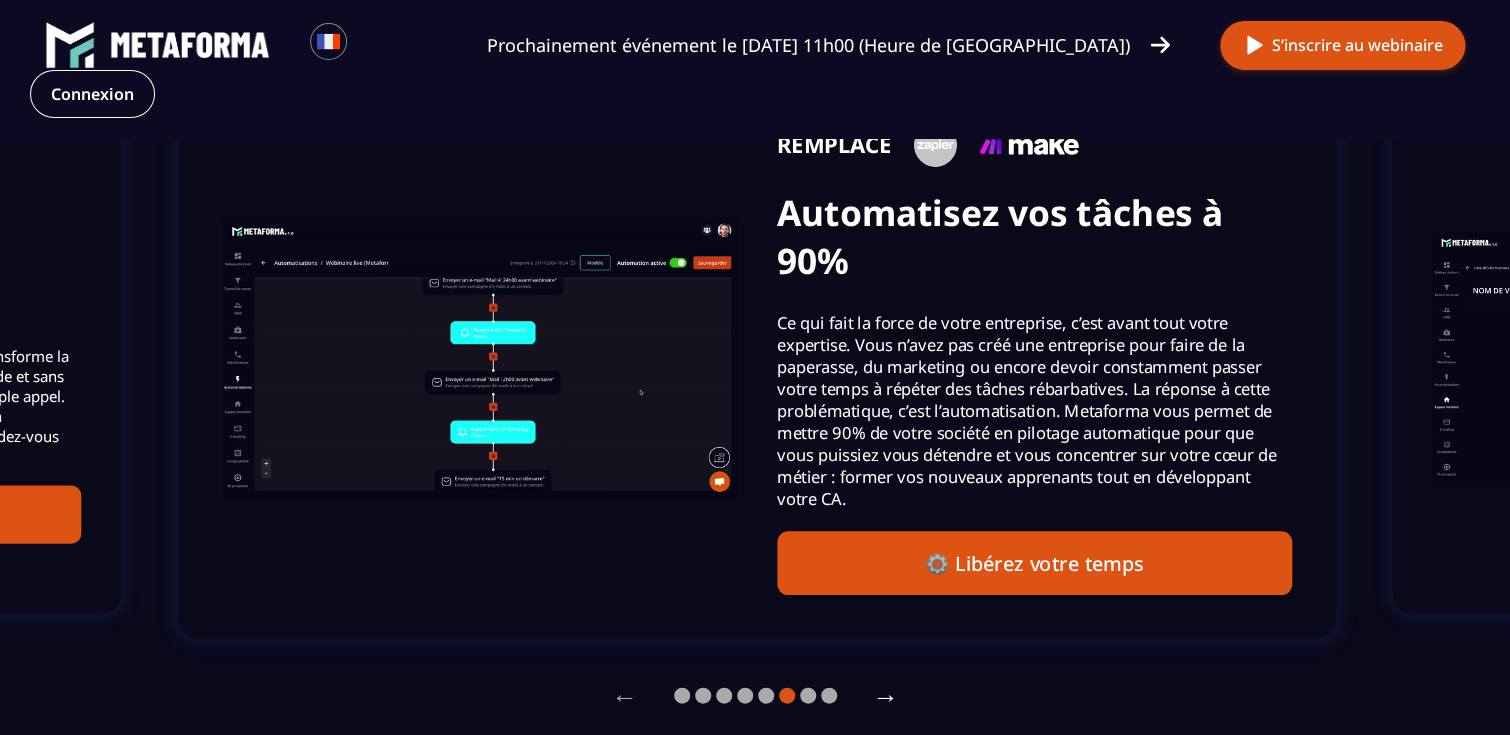 click on "→" at bounding box center (886, 695) 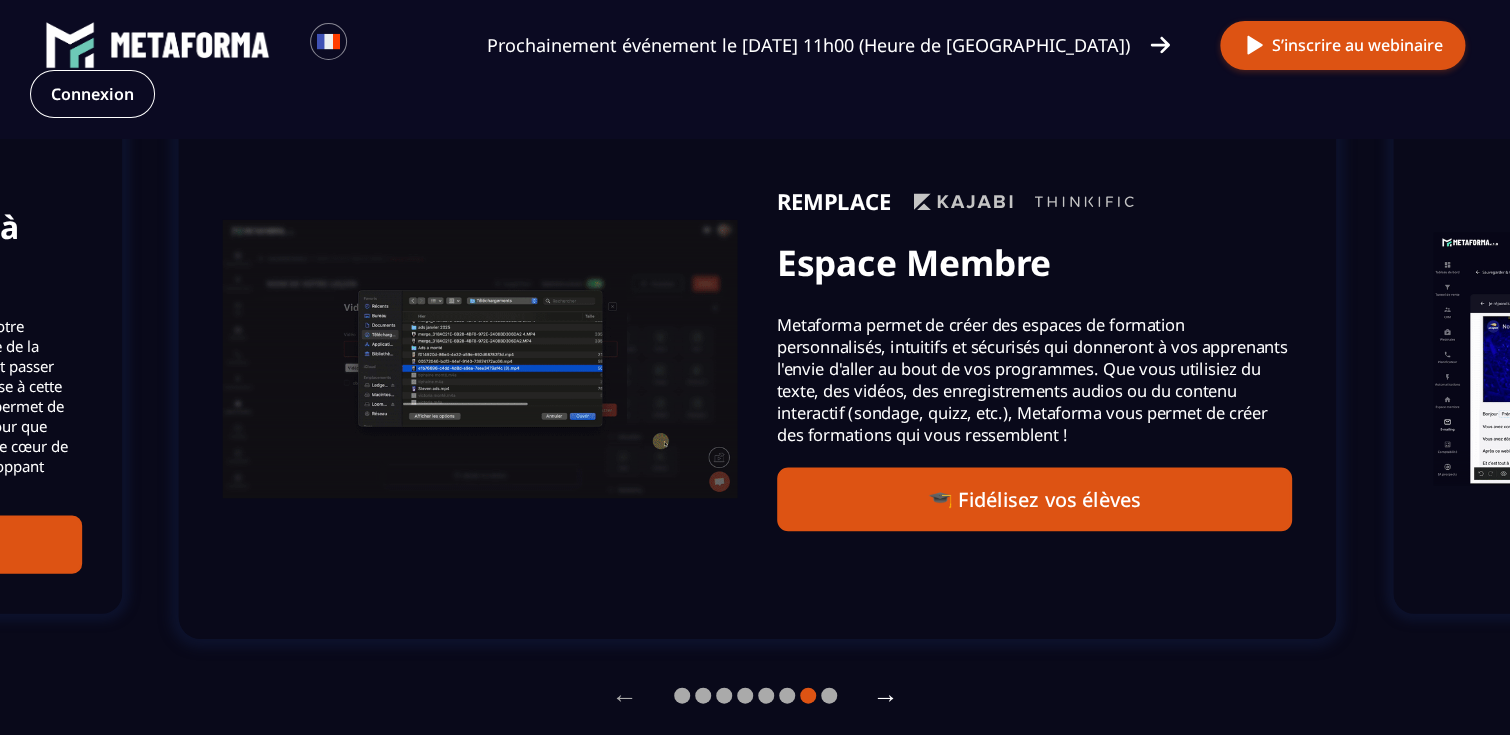 click on "→" at bounding box center (886, 695) 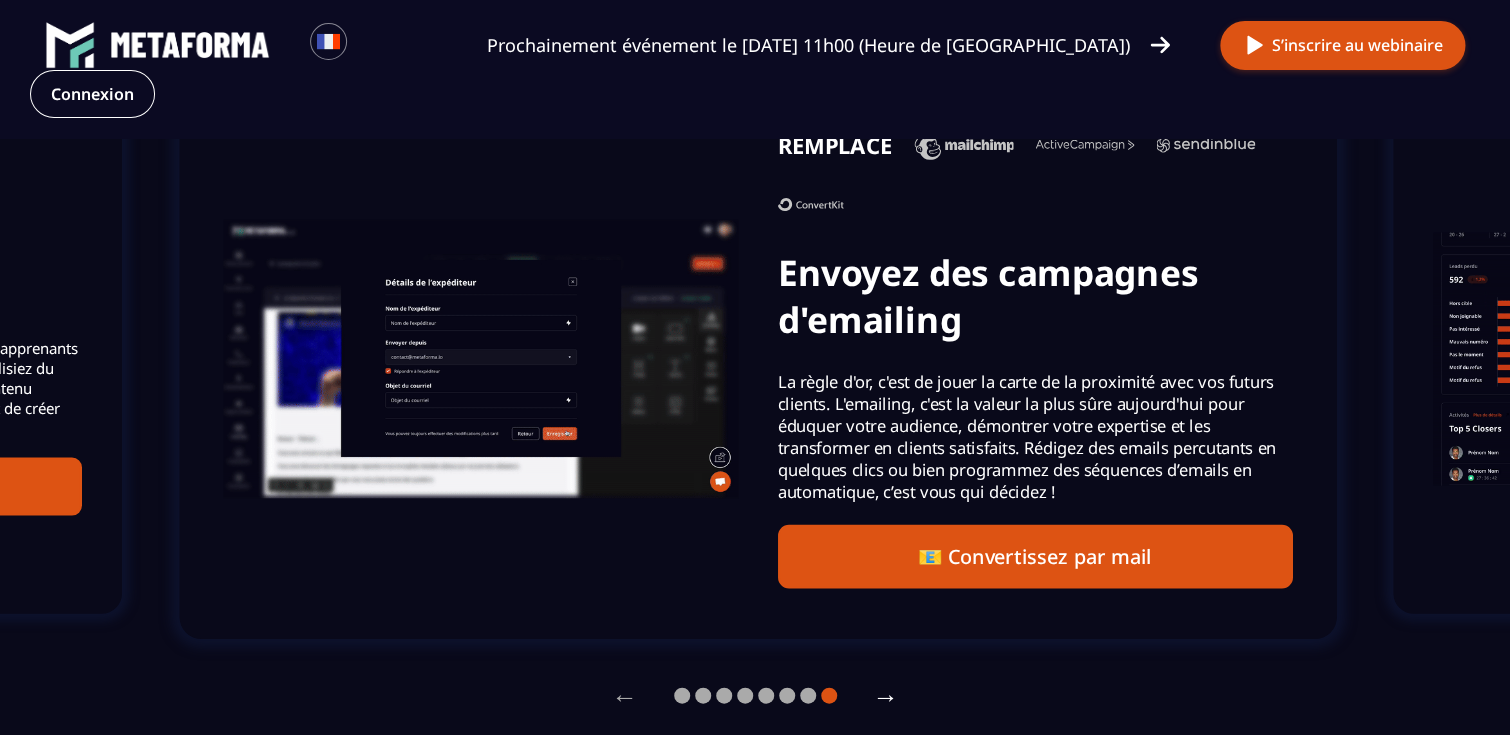 click on "→" at bounding box center [886, 695] 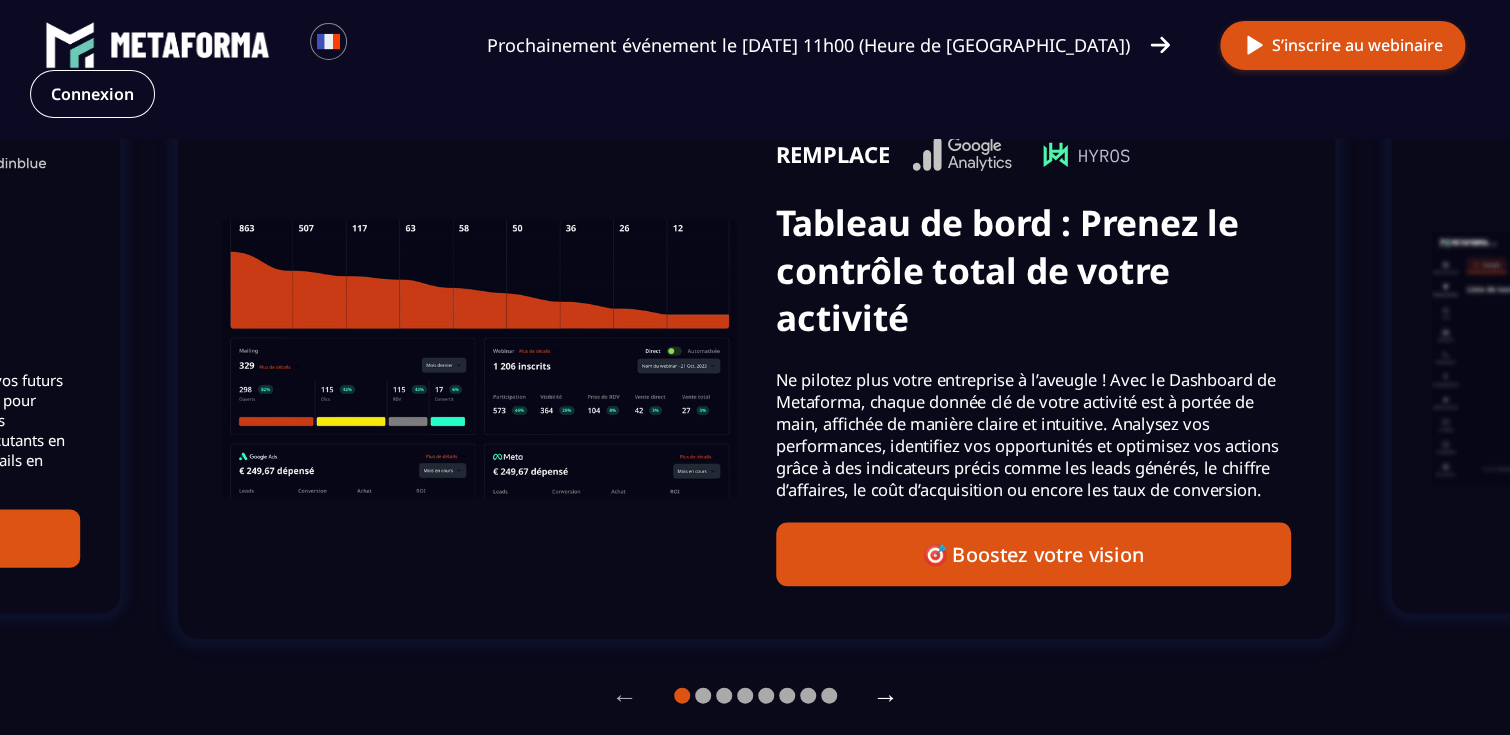 click on "→" at bounding box center (886, 695) 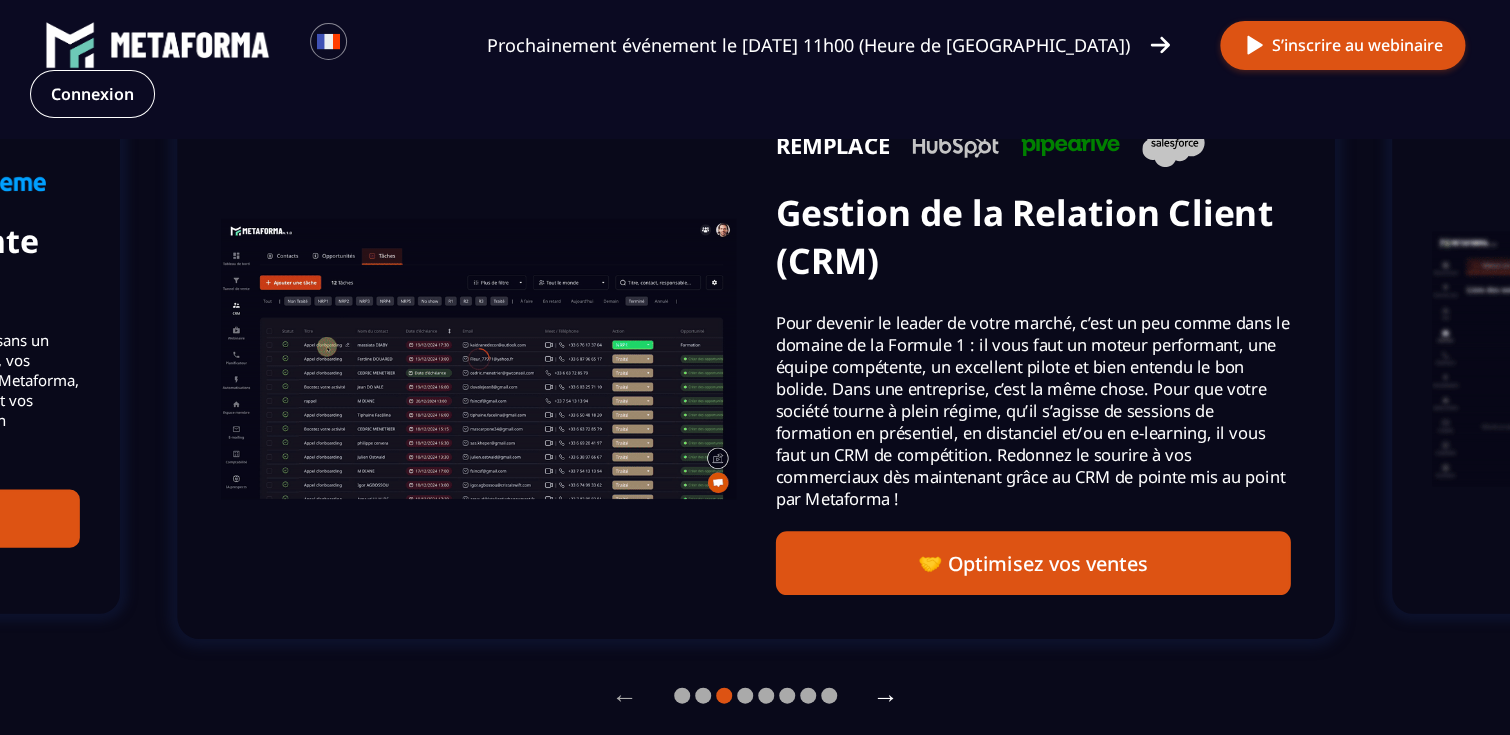 click on "→" at bounding box center [886, 695] 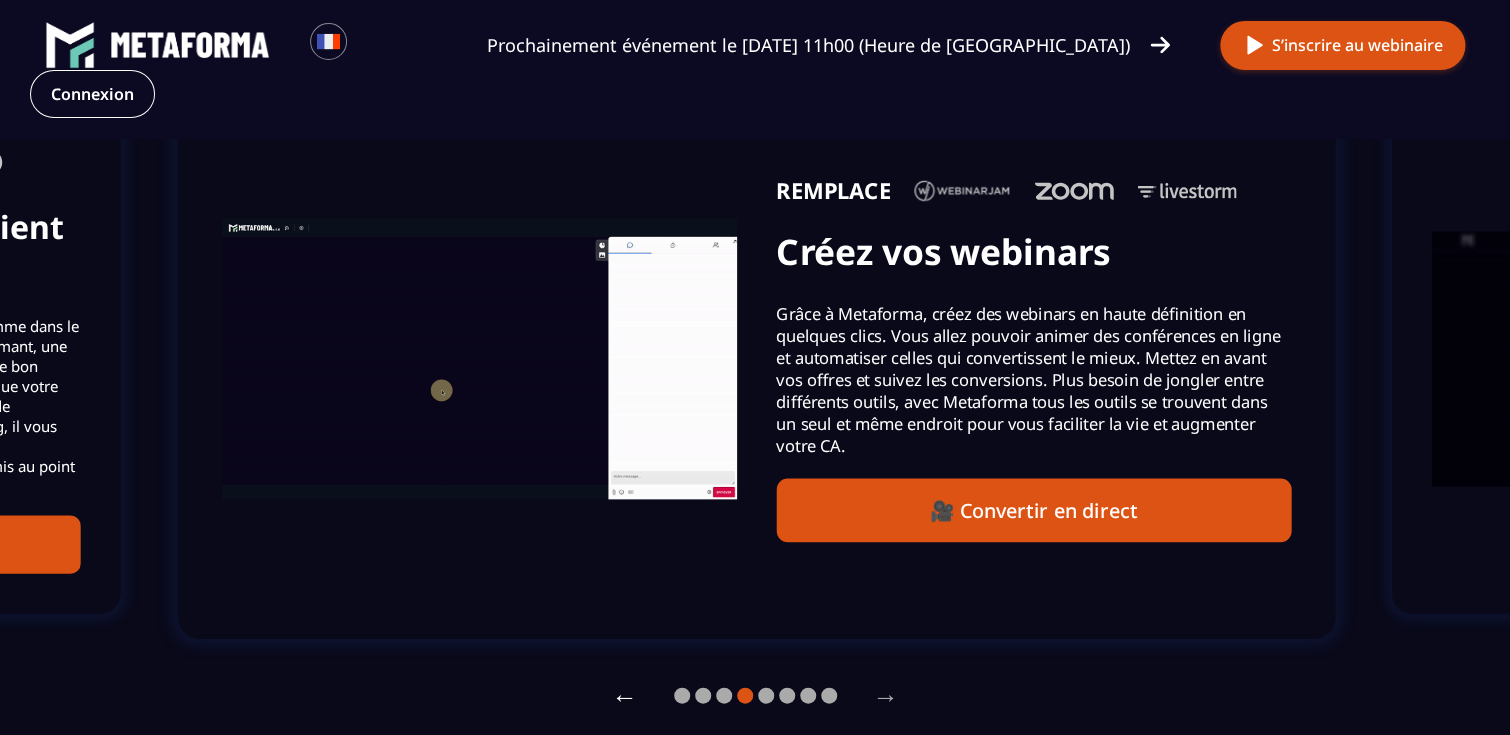 click on "←" at bounding box center [625, 695] 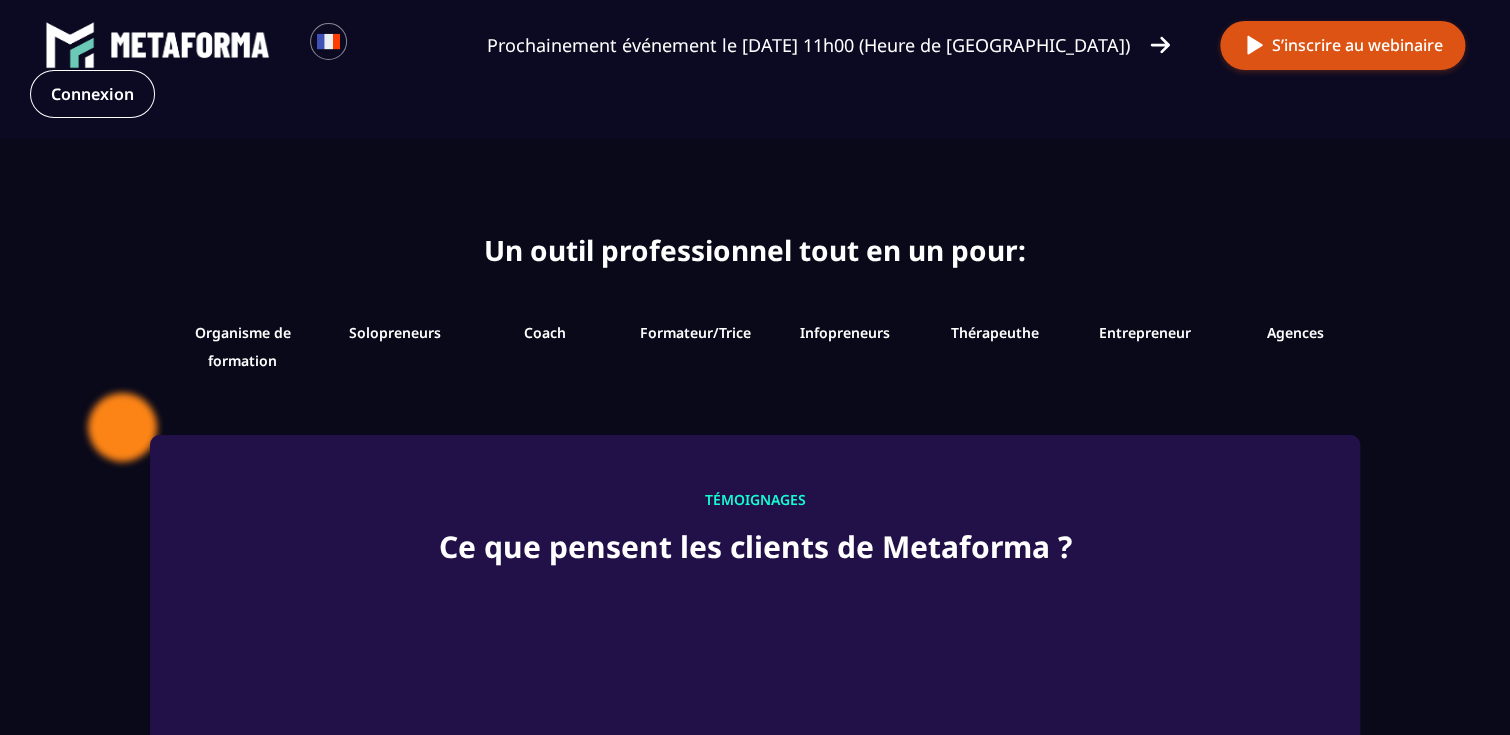 scroll, scrollTop: 2133, scrollLeft: 0, axis: vertical 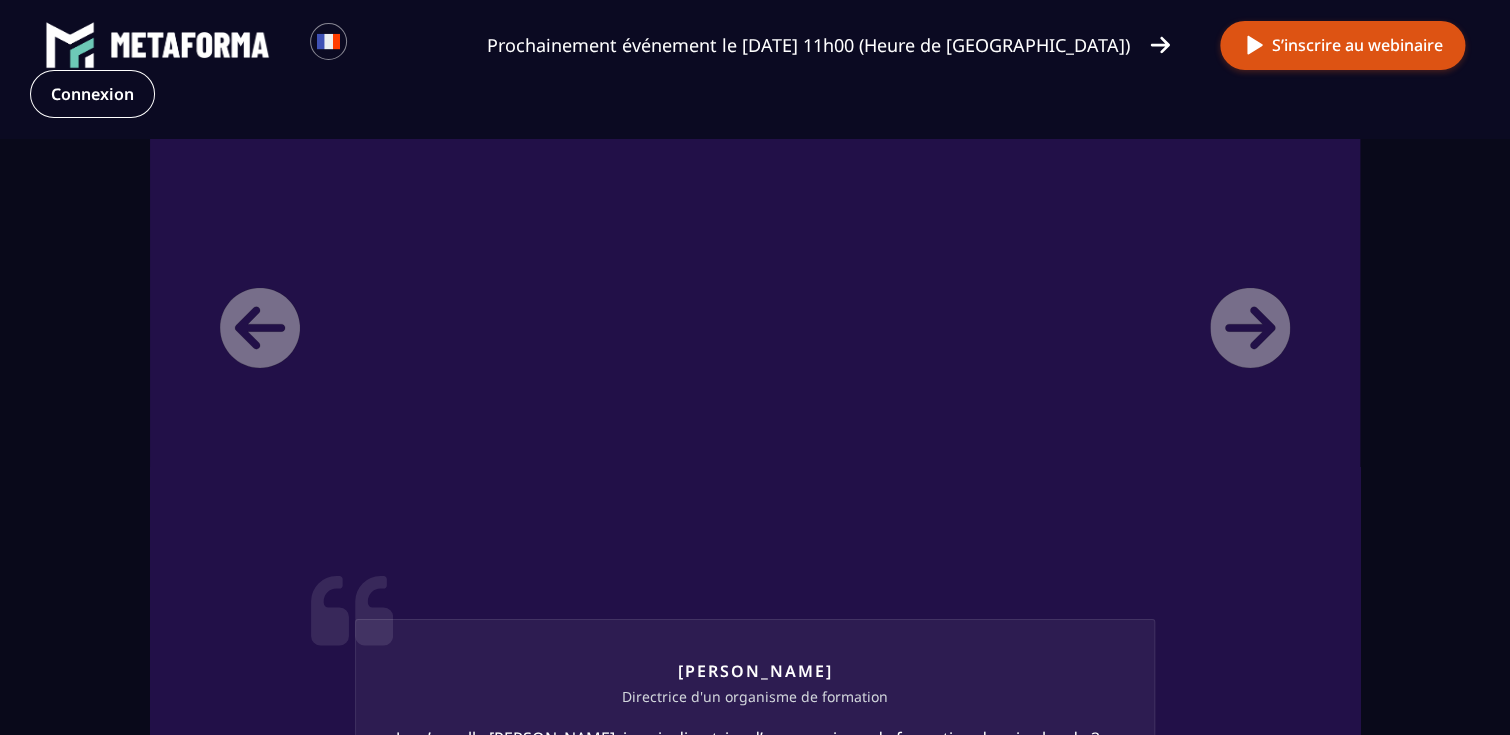 click on "Laura Directrice d'un organisme de formation Je m’appelle Laura, je suis directrice d’un organisme de formation depuis plus de 3 ans. J’utilise MetaForma car sur le marché aucun logiciel n’est comparable. Que ça soit de l’administratif, au marketing tout est étudié pour l’optimisation de notre temps et l’augmentation de notre chiffre d’affaires. Avant, j’utilisais 5 logiciels et maintenant, je n’ai besoin plus que d’un seul logiciel.   Depuis que j’utilise MetaForma mon chiffre d’affaires a été multiplié par 4 et mon temps de travail divisé par 3. L’outil est très collaboratif, chacun de mes coéquipiers a son accès et on peut tous travailler ensemble, c’est très pratique. Et avec l’abonnement, j’ai accès à mes propres bureaux virtuels dans le metaverse, c’est assez cool !" at bounding box center (755, 625) 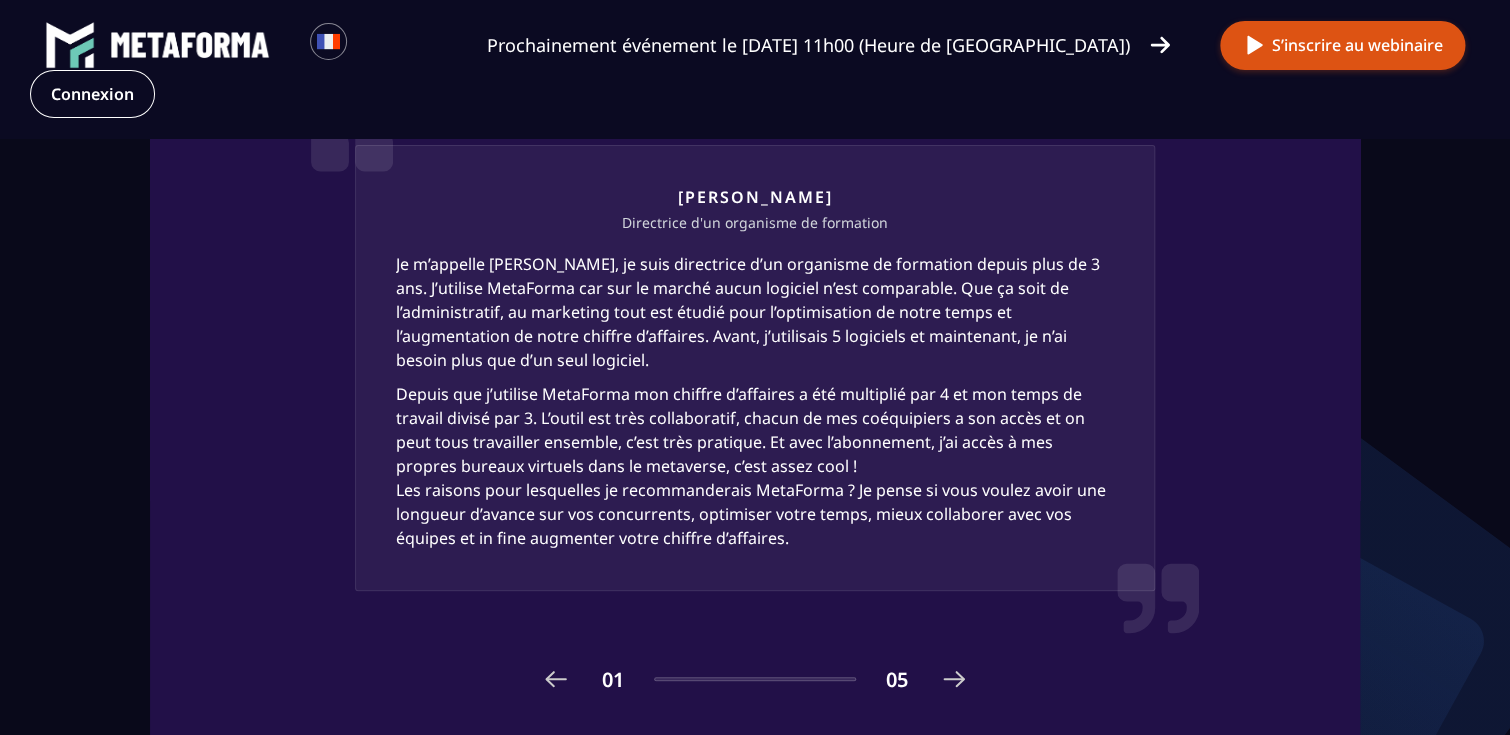 scroll, scrollTop: 3066, scrollLeft: 0, axis: vertical 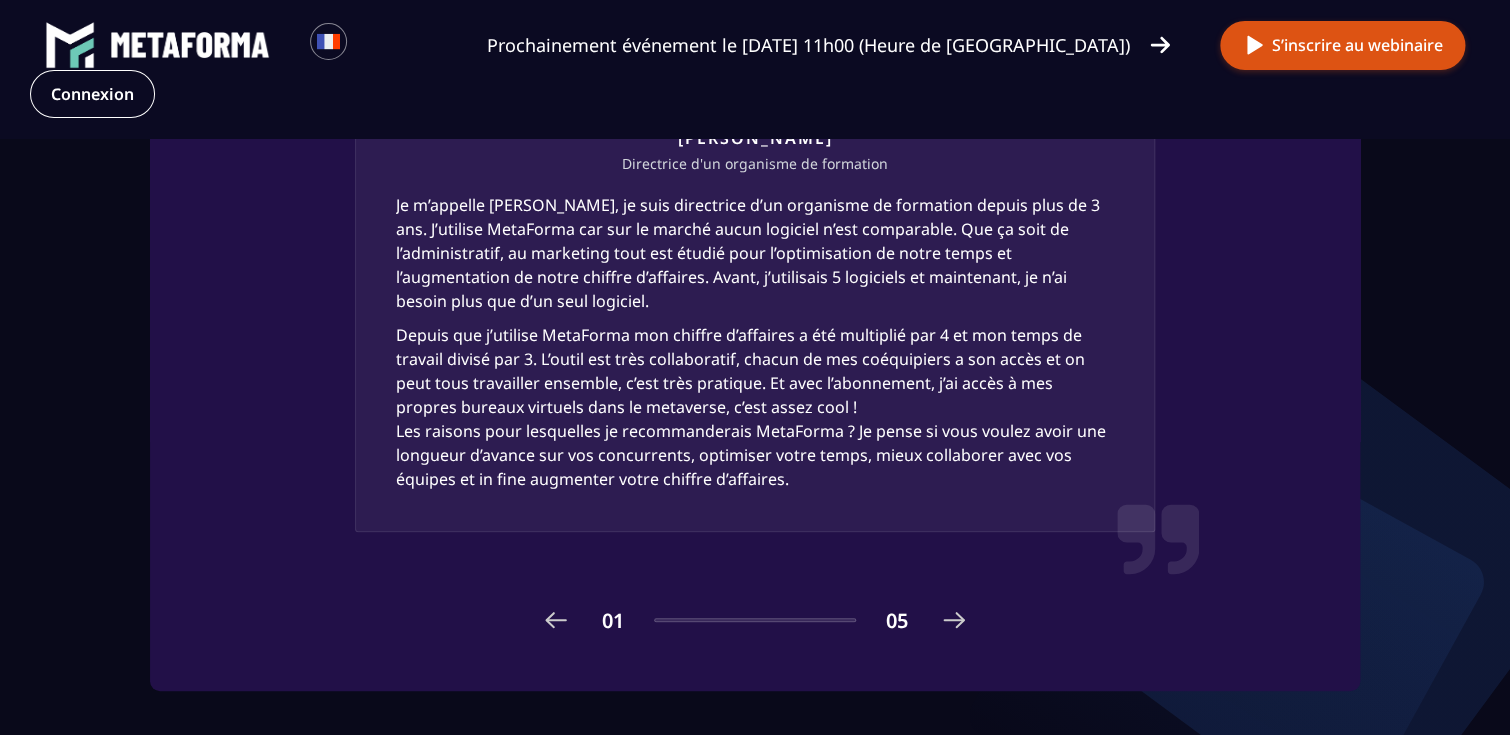 click at bounding box center (954, 620) 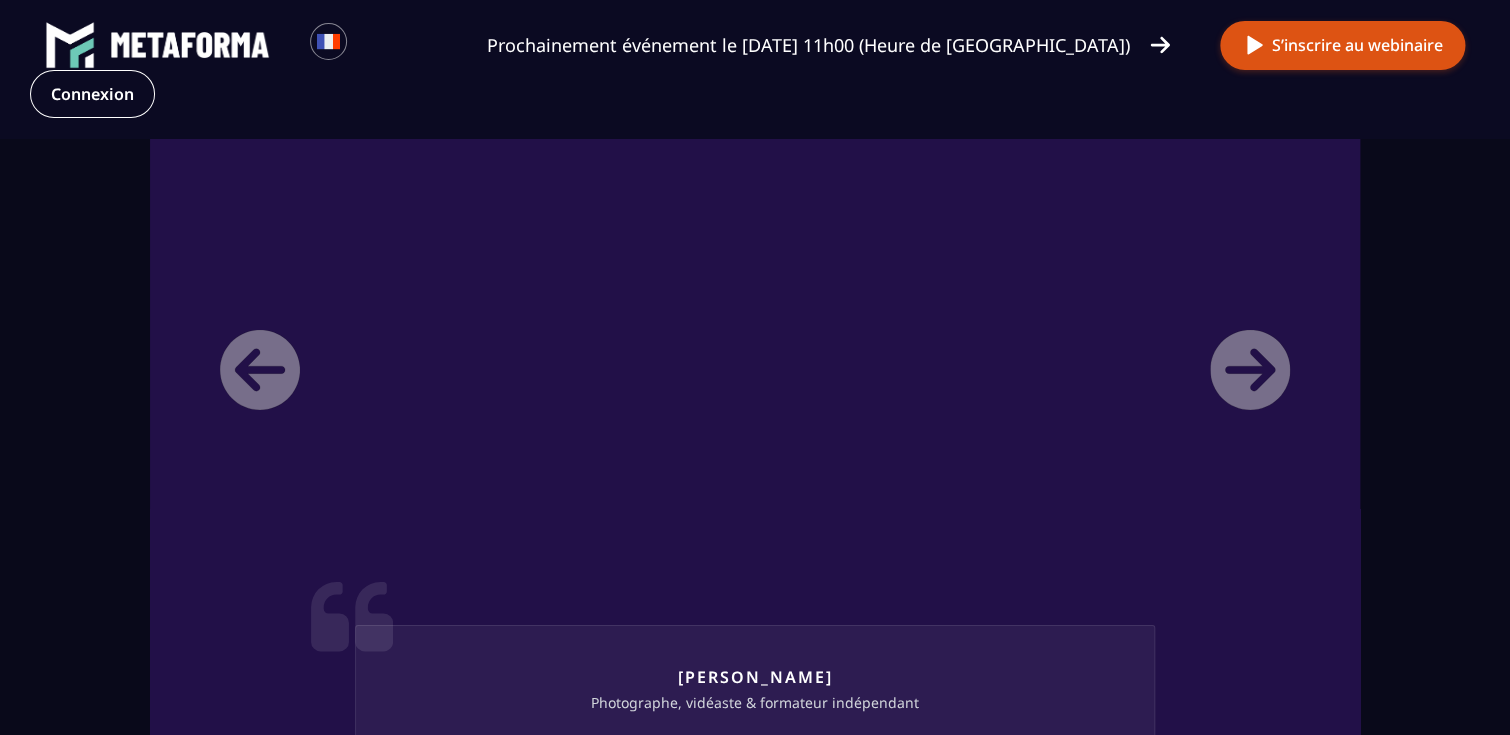 scroll, scrollTop: 2533, scrollLeft: 0, axis: vertical 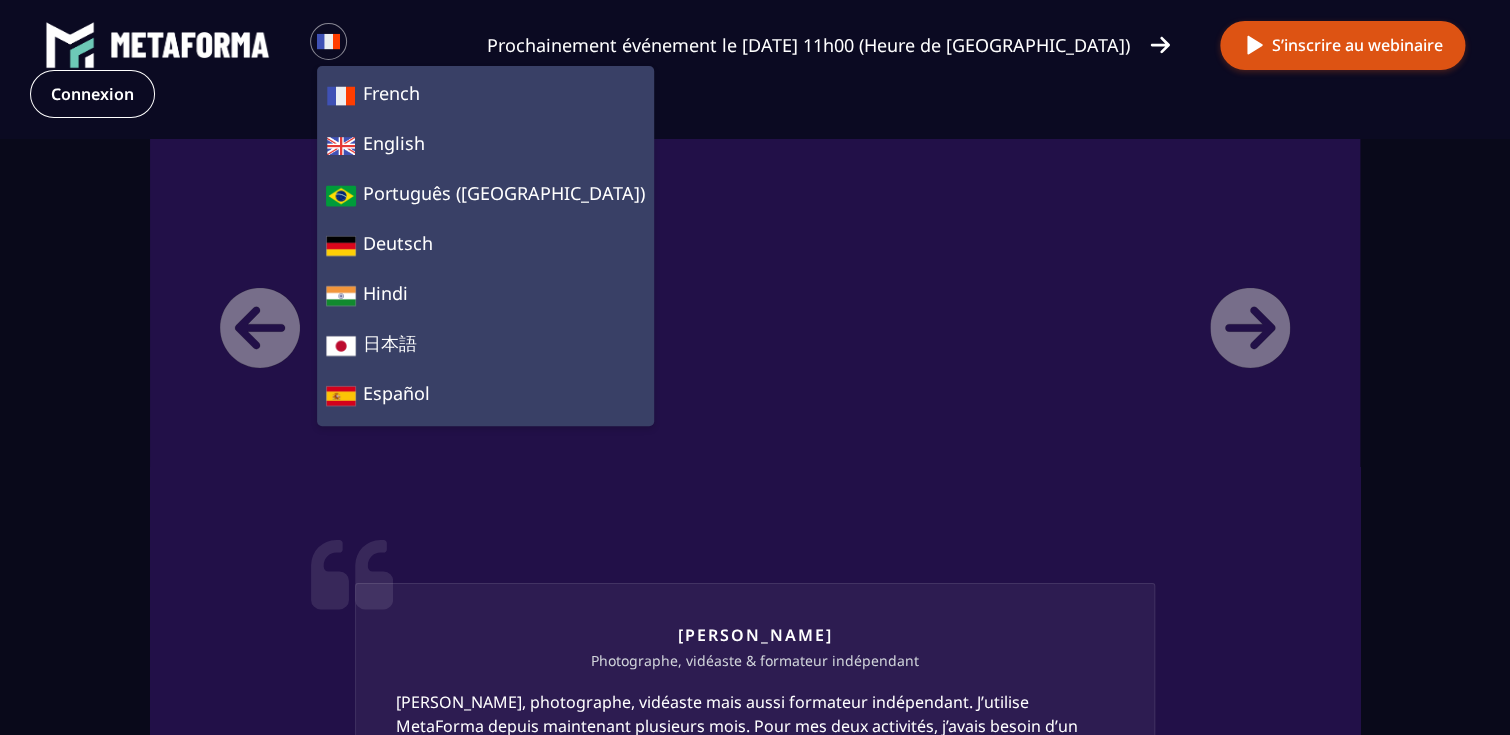 click on "Mickael Photographe, vidéaste & formateur indépendant Mickael, photographe, vidéaste mais aussi formateur indépendant. J’utilise MetaForma depuis maintenant plusieurs mois. Pour mes deux activités, j’avais besoin d’un logiciel tout-en-un pour pouvoir créer mon site internet en quelques clics. Que ce soit pour mon travail de vidéographe, mon travail de photographe. Et aussi et surtout, trouver un système d’acquisition qui soit complètement automatisé pour que chaque jour justement il puisse solliciter mes nouveaux clients.  À noter aussi que des experts nous accompagnent chaque mois avec de nouveaux tips, afin de nous aider à faire croître notre chiffre d’affaires. Et ça, ça n’a tout simplement aucun prix.." at bounding box center [755, 625] 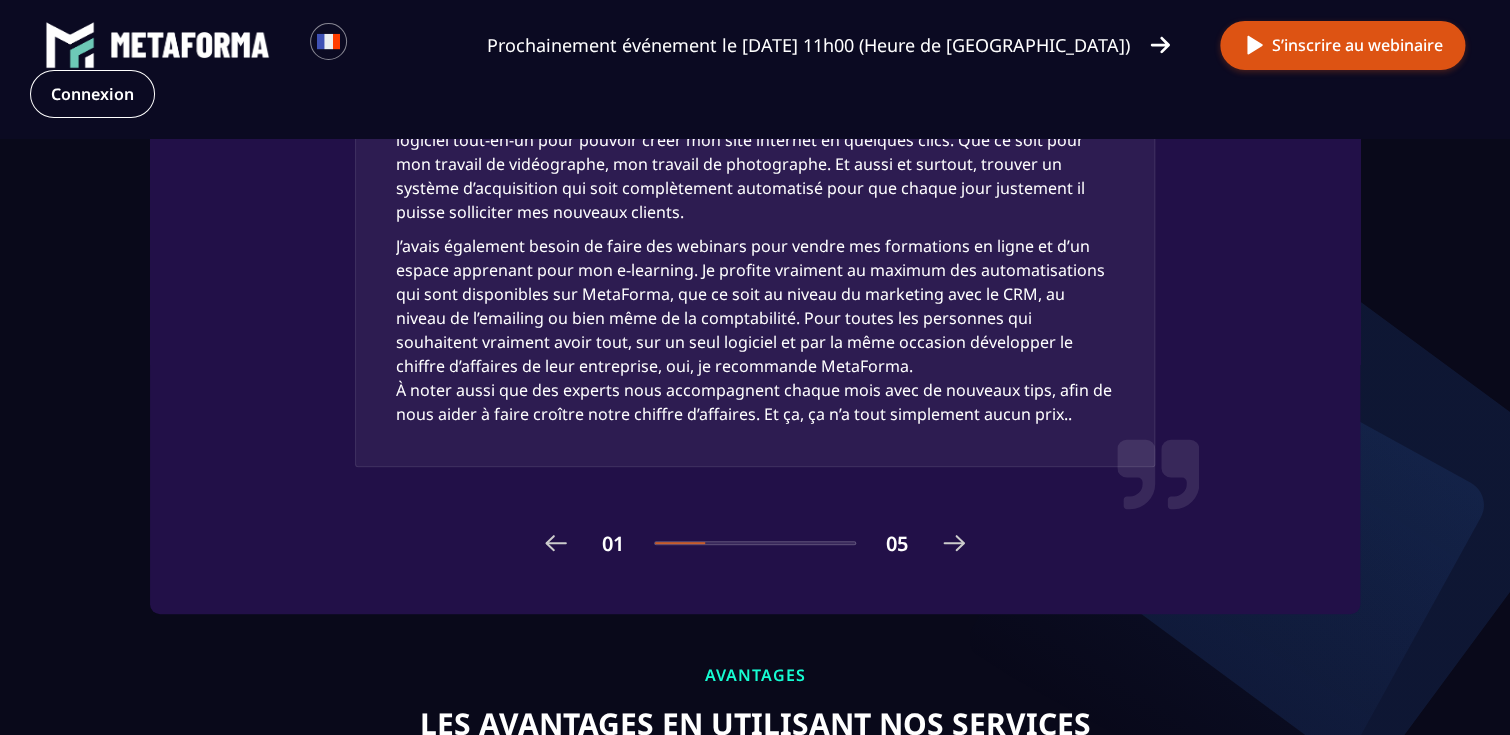 scroll, scrollTop: 3200, scrollLeft: 0, axis: vertical 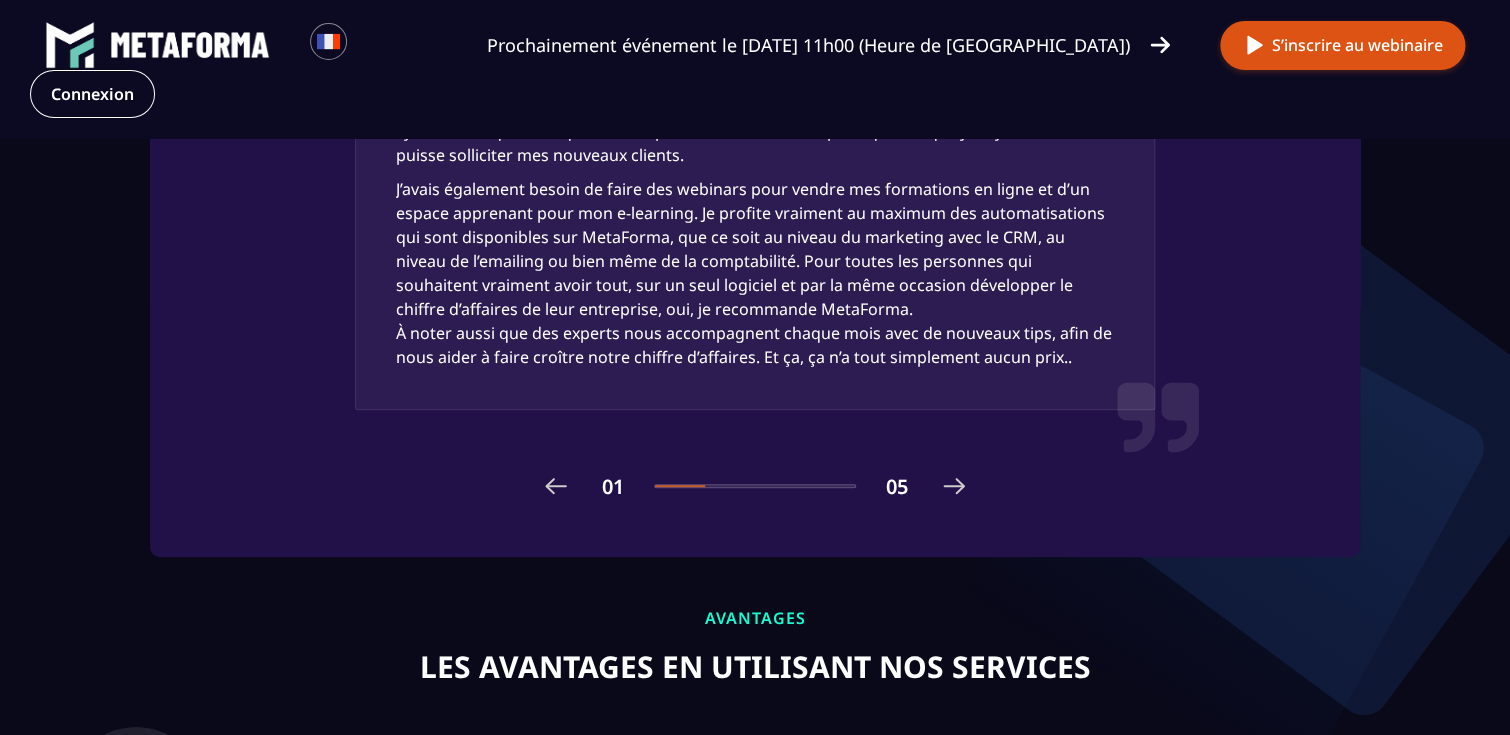 click at bounding box center (954, 486) 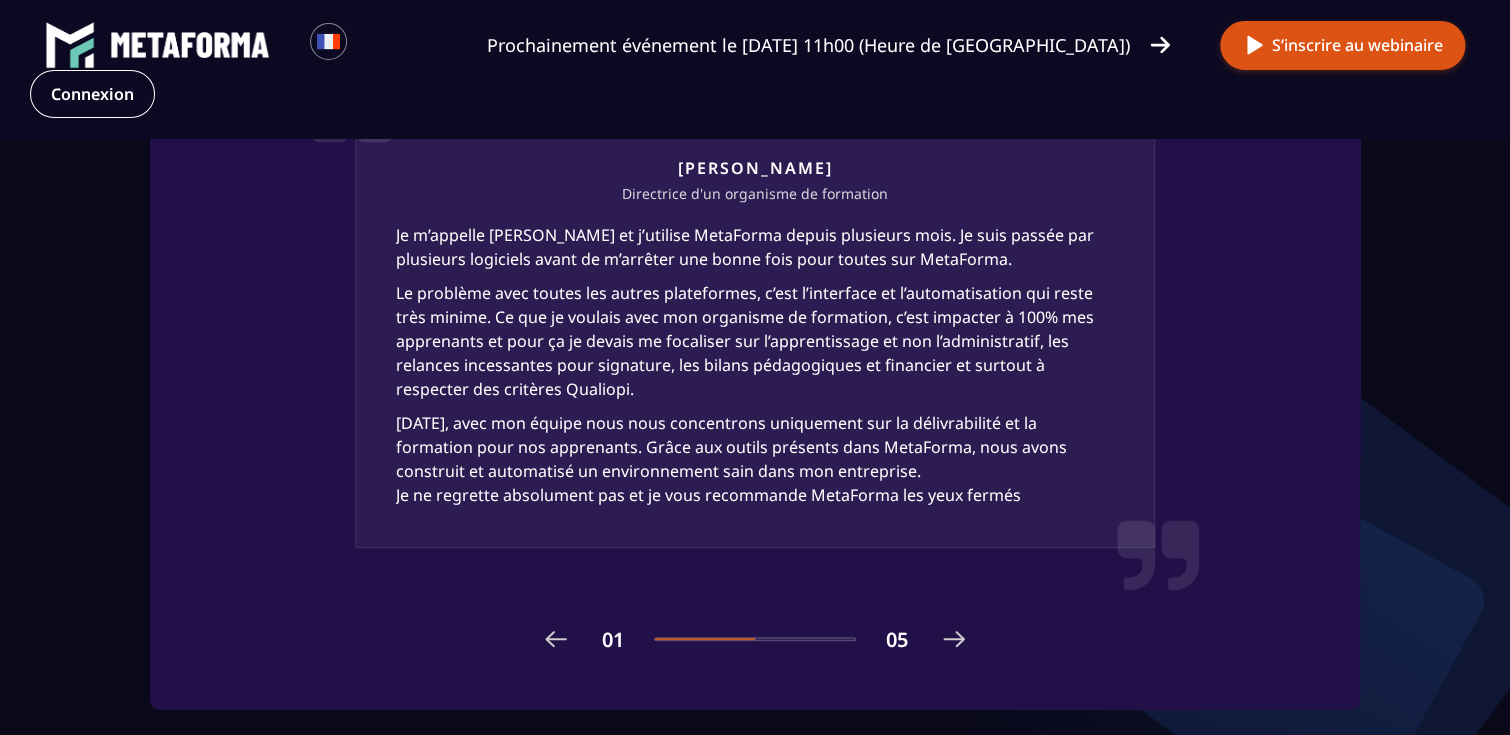 scroll, scrollTop: 3200, scrollLeft: 0, axis: vertical 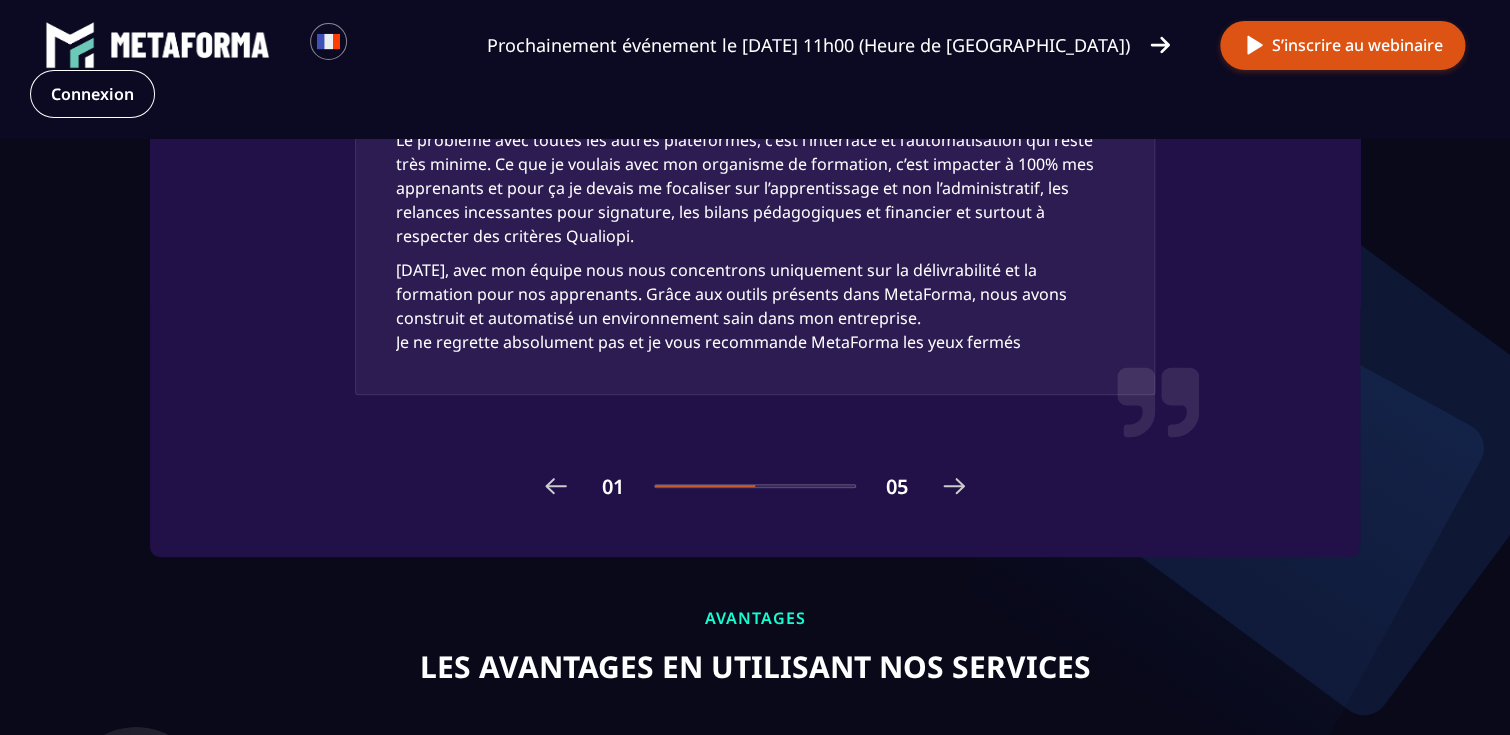 click at bounding box center (954, 486) 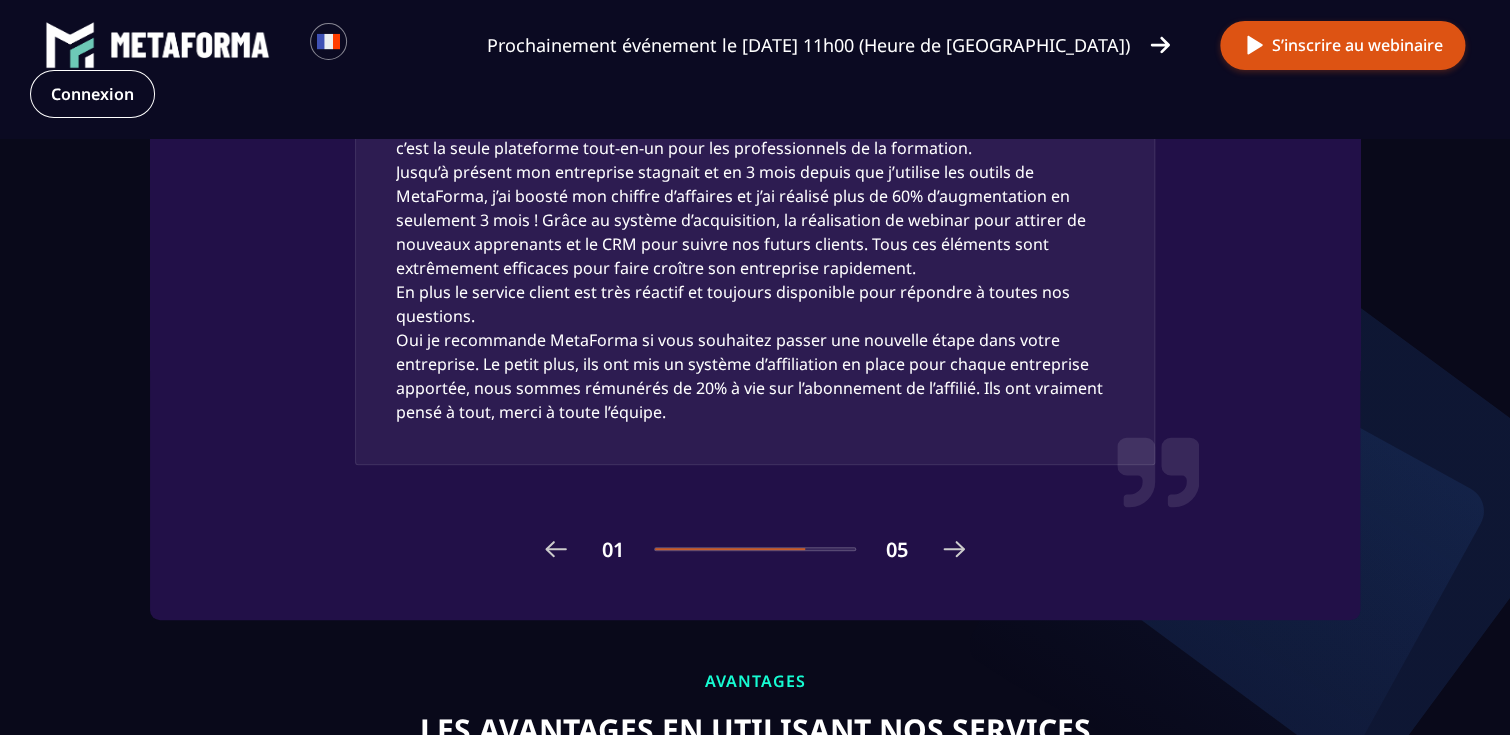 scroll, scrollTop: 3200, scrollLeft: 0, axis: vertical 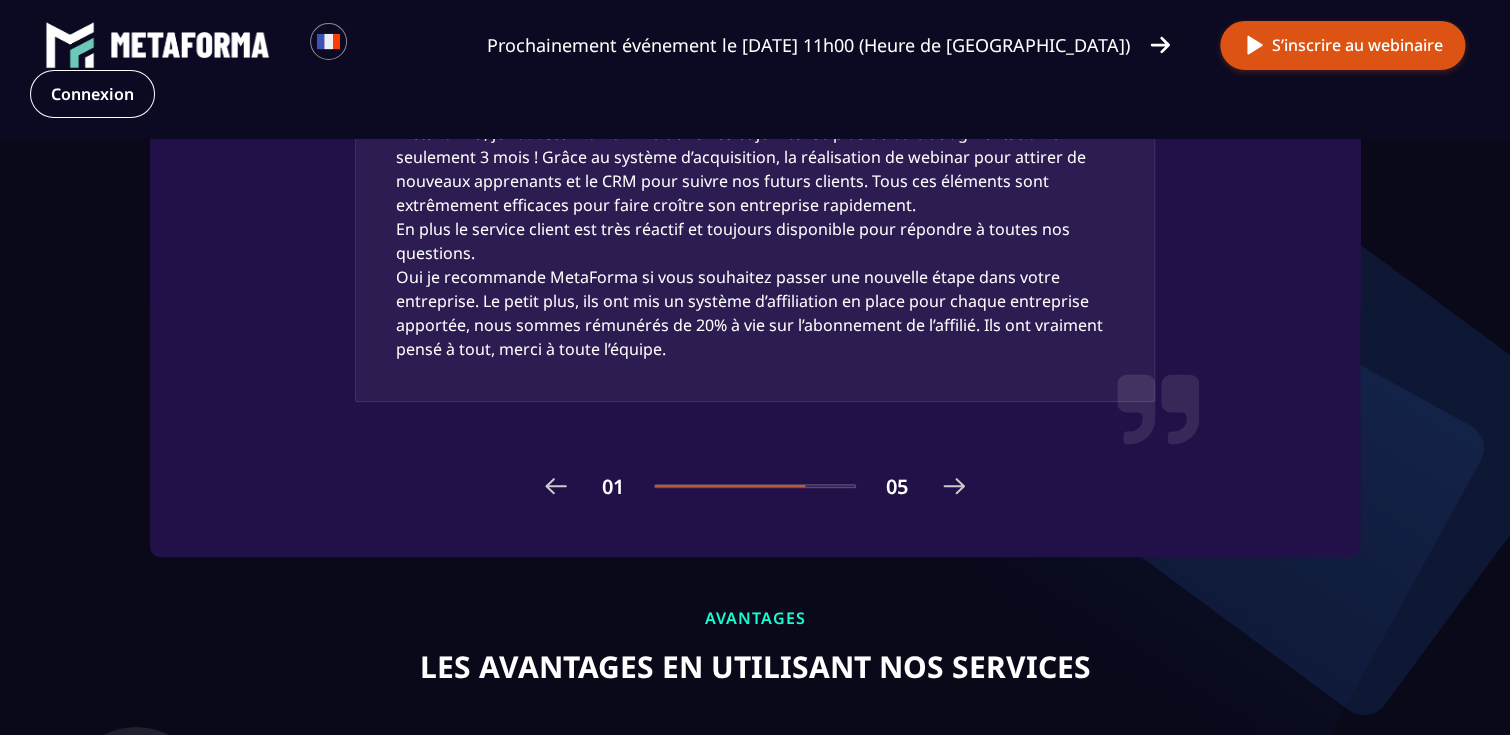 click at bounding box center [954, 486] 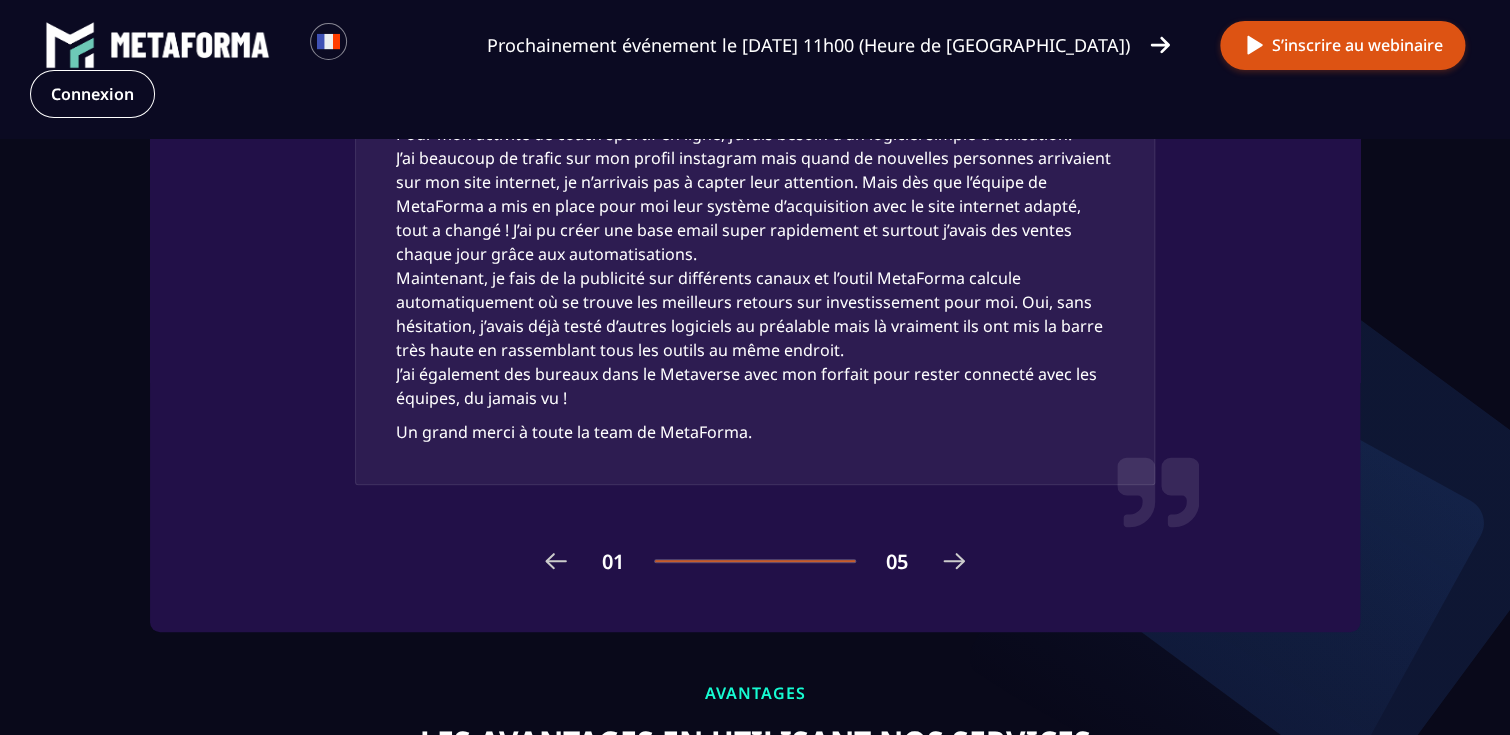 scroll, scrollTop: 3333, scrollLeft: 0, axis: vertical 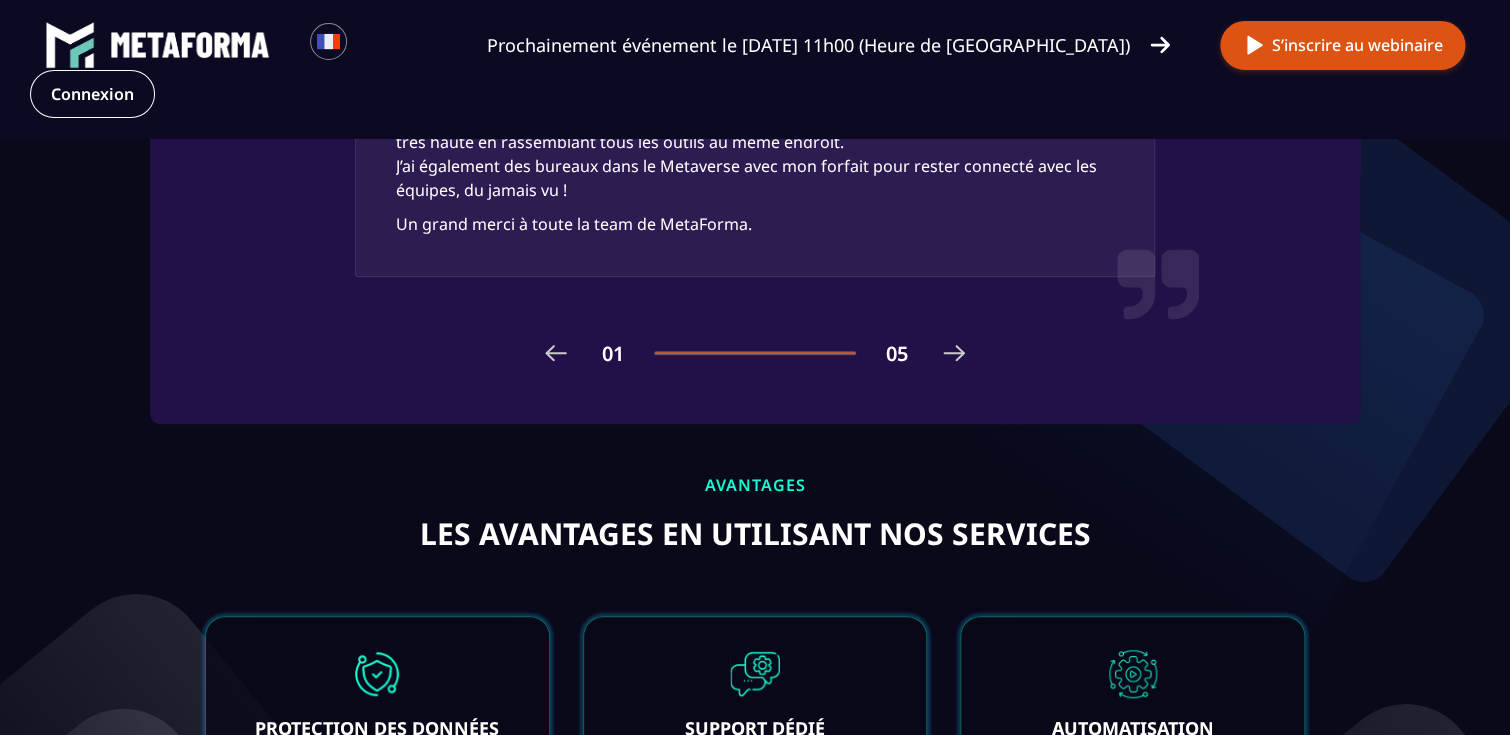 click at bounding box center (954, 353) 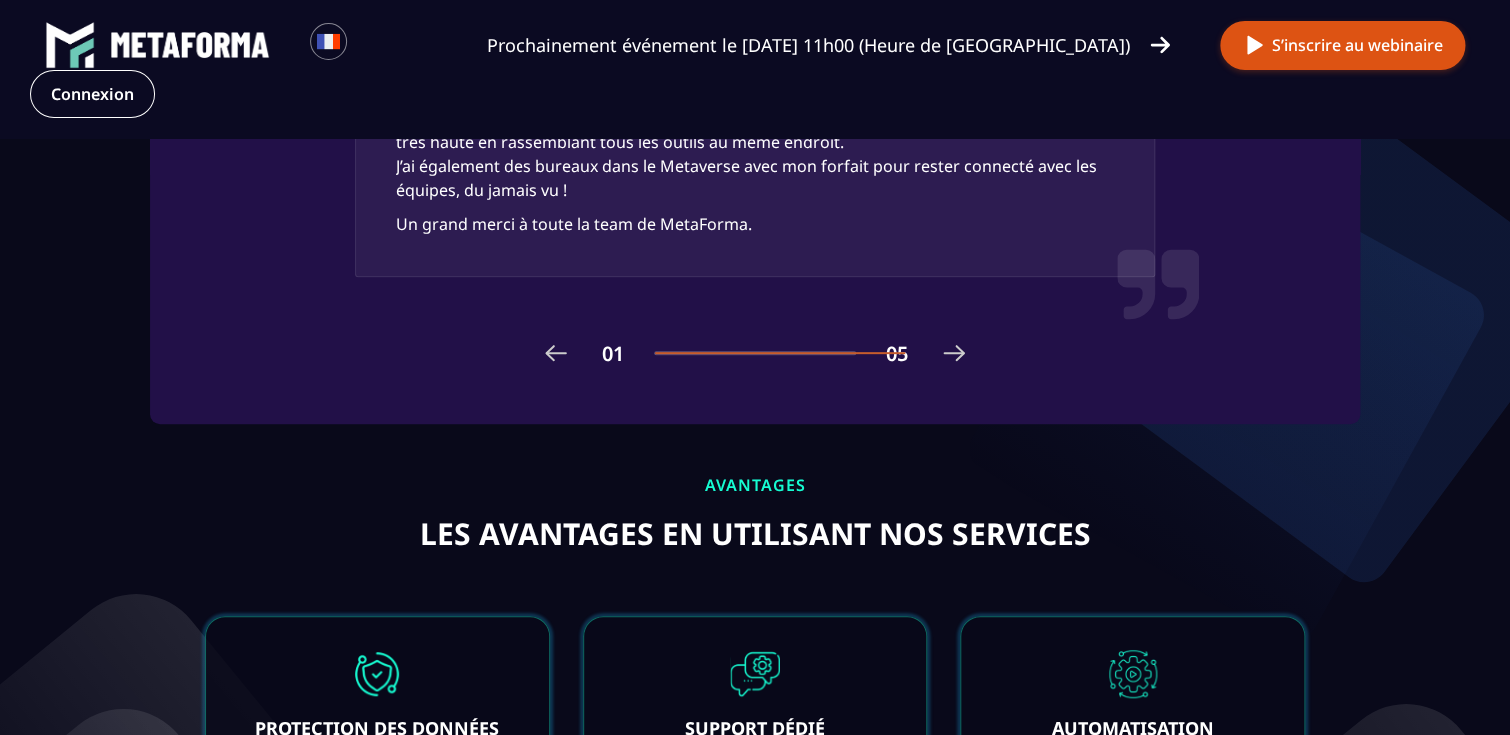 click at bounding box center [954, 353] 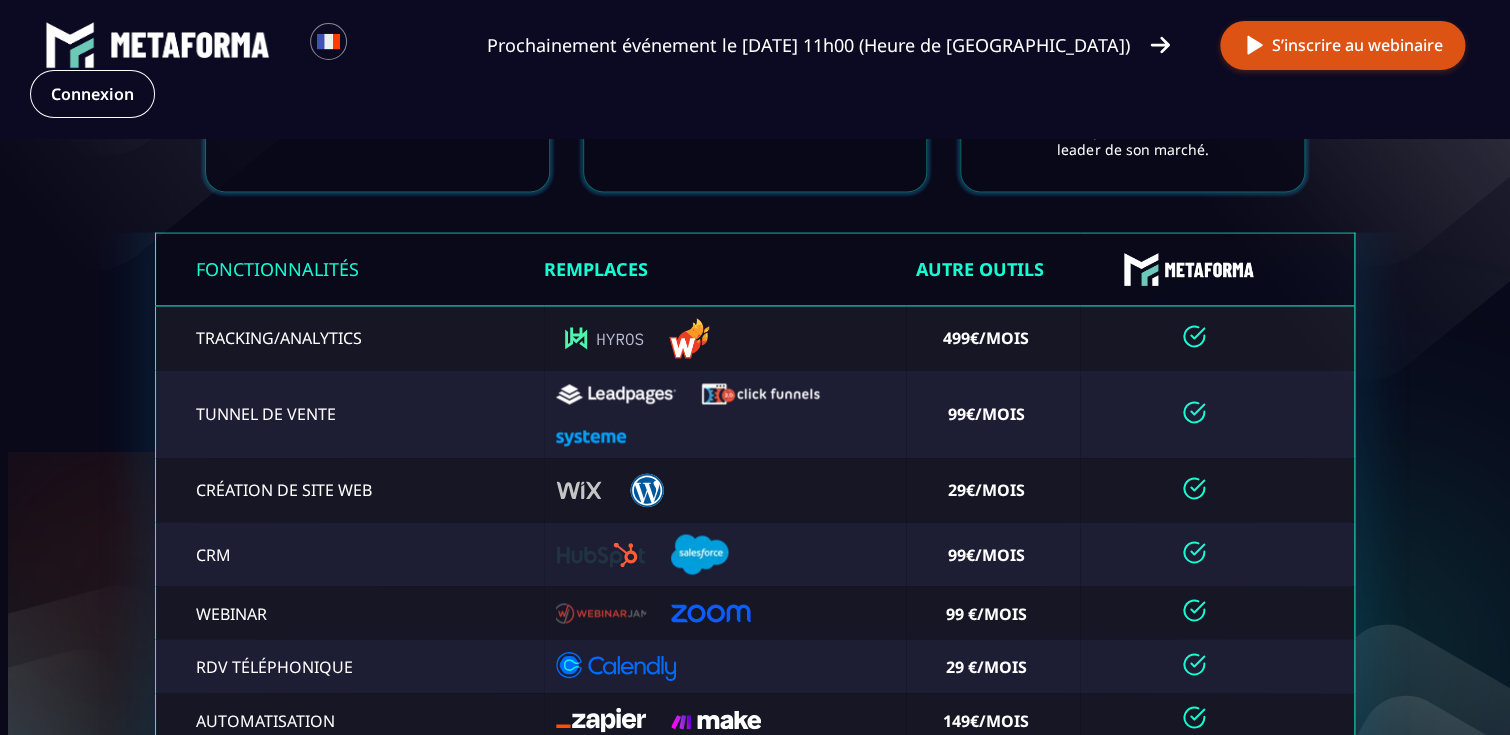scroll, scrollTop: 4266, scrollLeft: 0, axis: vertical 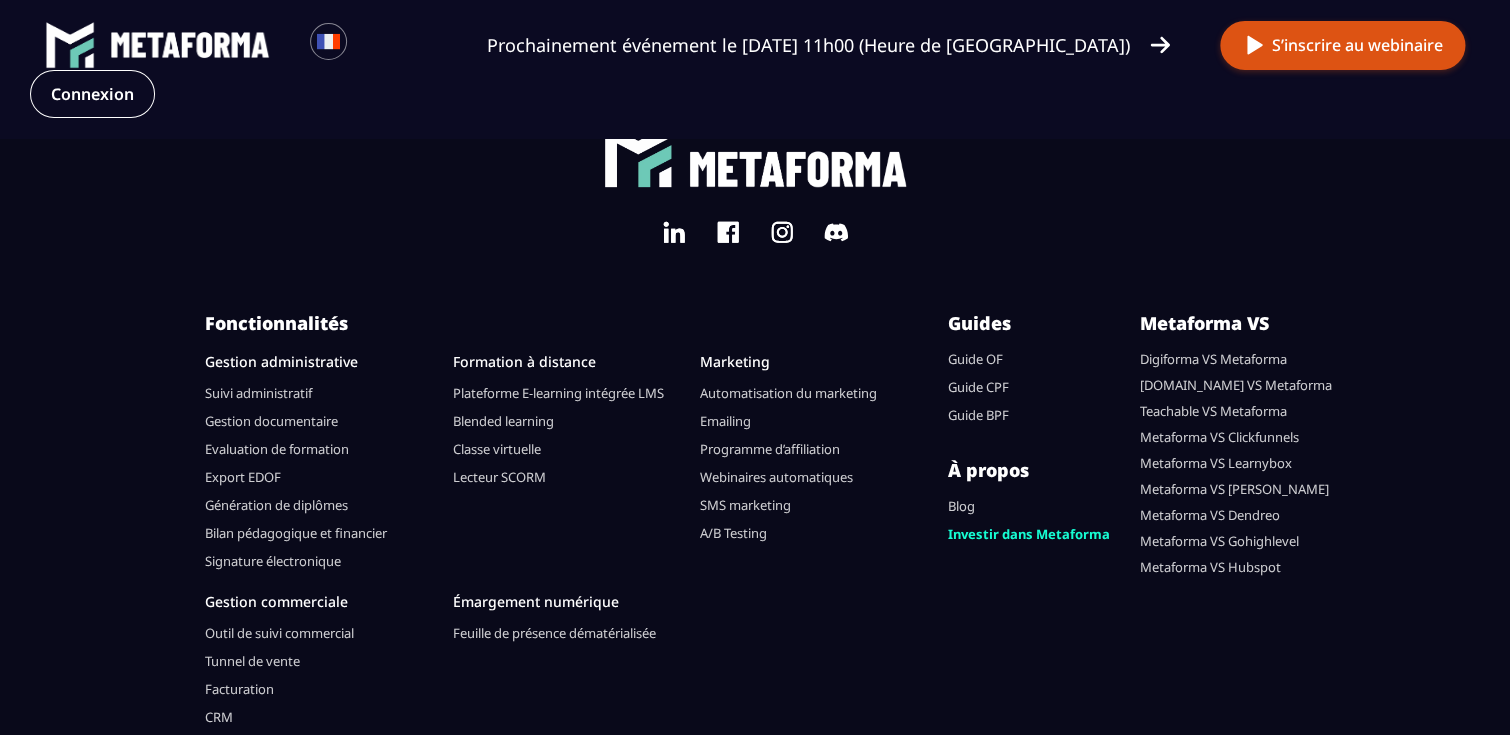 click on "Signature électronique" at bounding box center (273, 561) 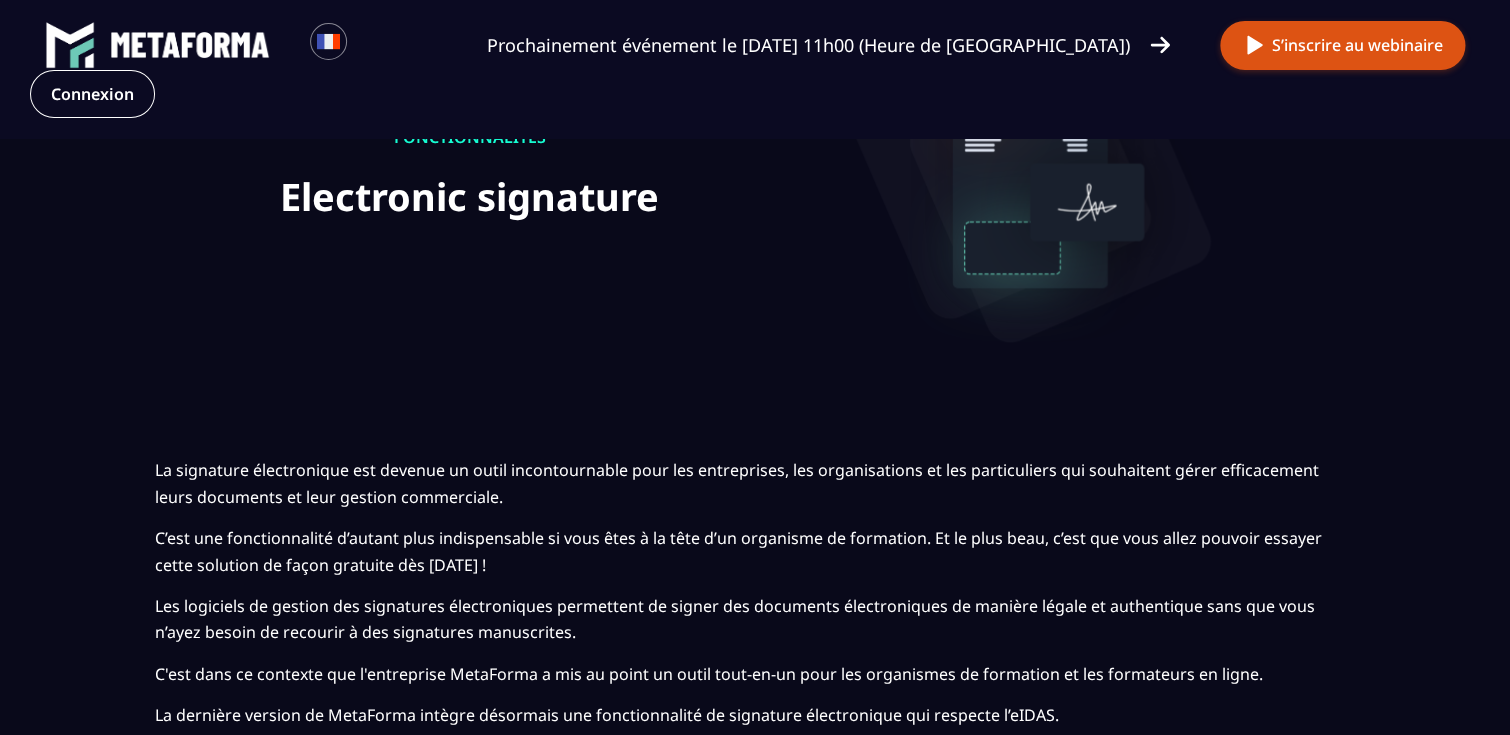 scroll, scrollTop: 0, scrollLeft: 0, axis: both 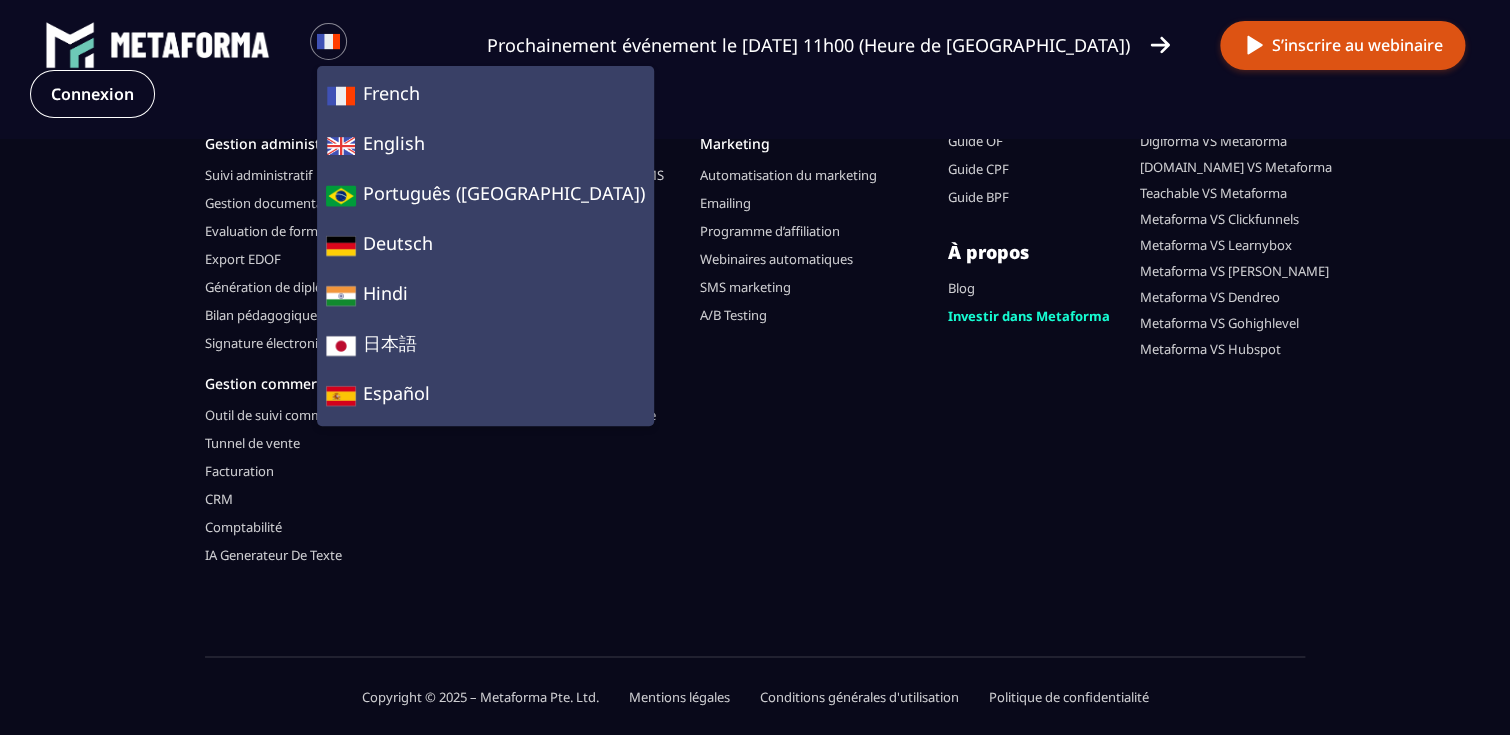click at bounding box center [816, 472] 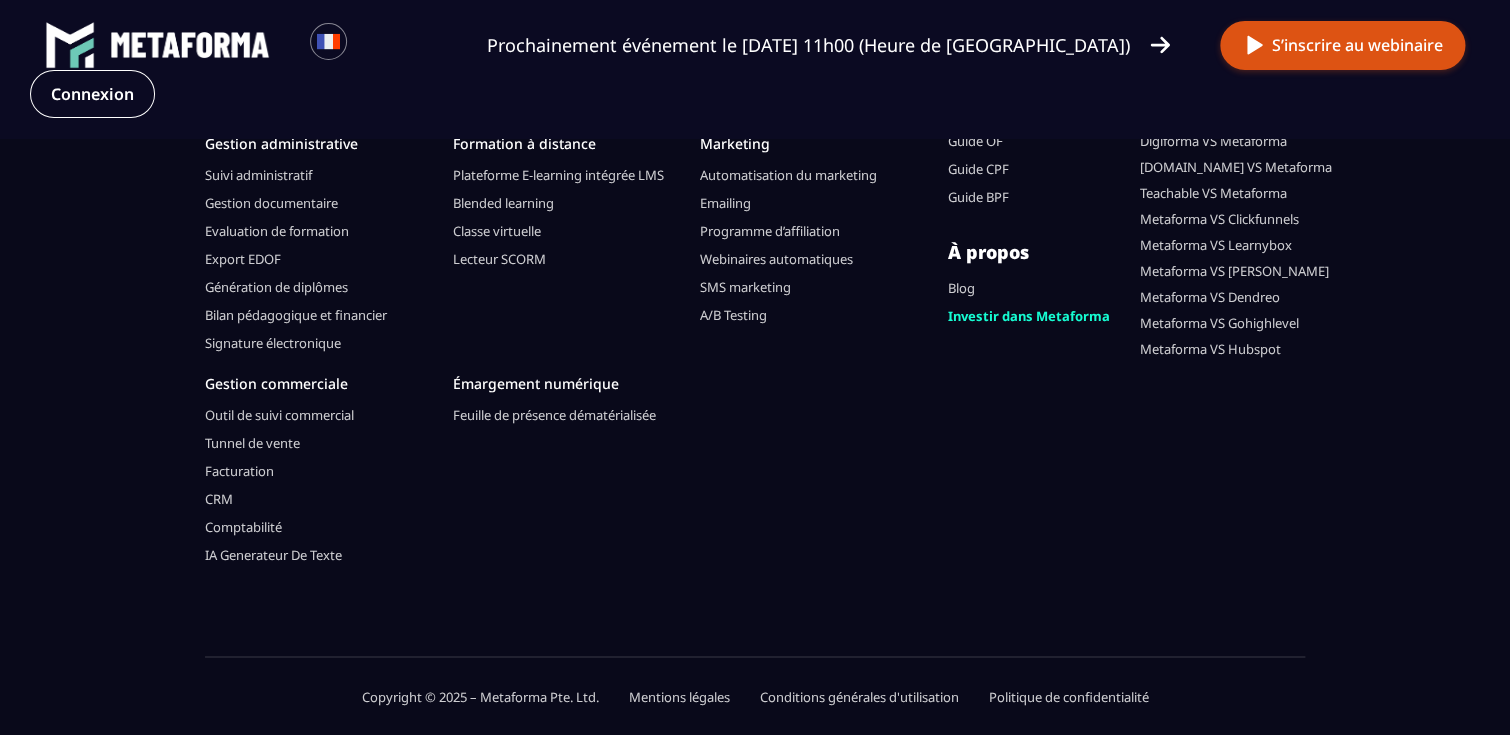 click at bounding box center [328, 41] 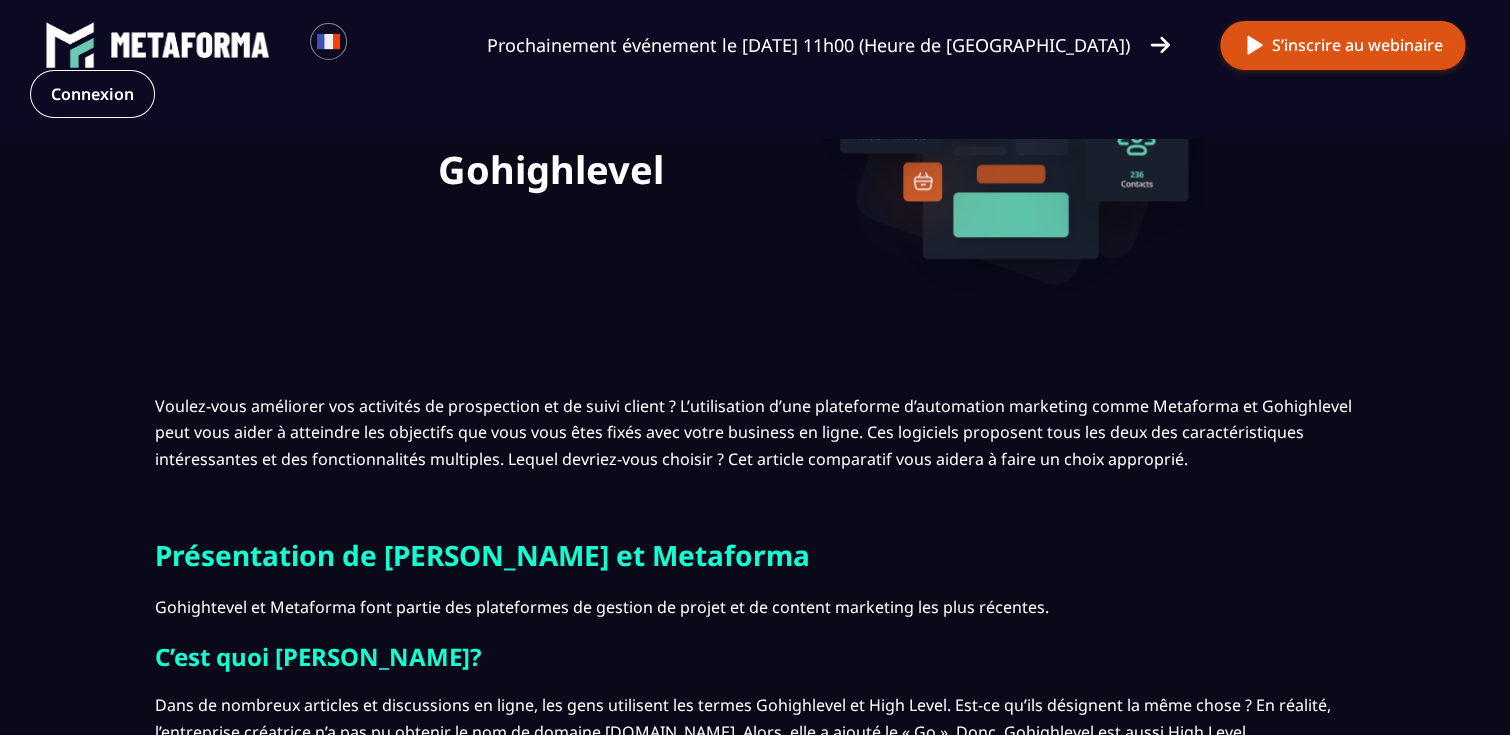 scroll, scrollTop: 0, scrollLeft: 0, axis: both 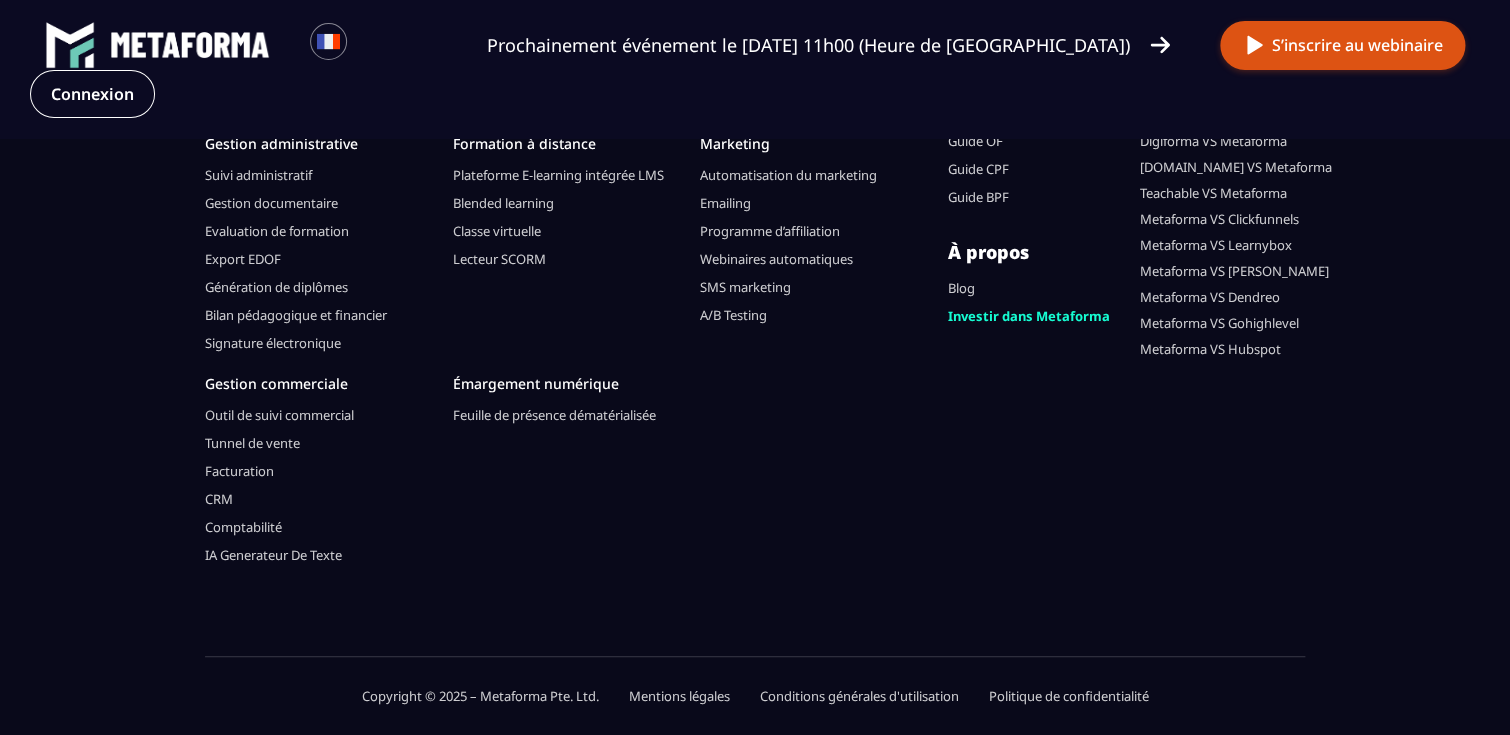 click on "Mentions légales" at bounding box center (679, 696) 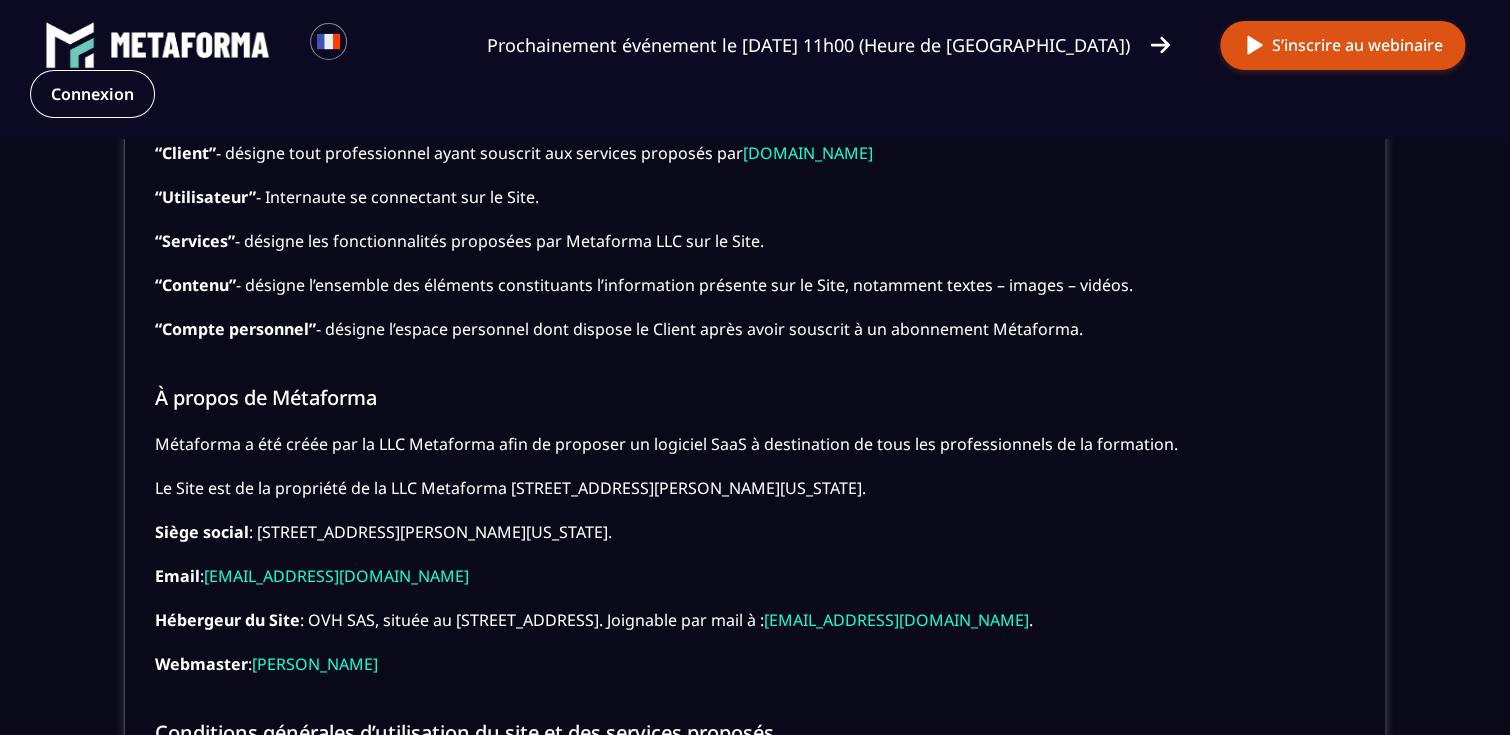 scroll, scrollTop: 400, scrollLeft: 0, axis: vertical 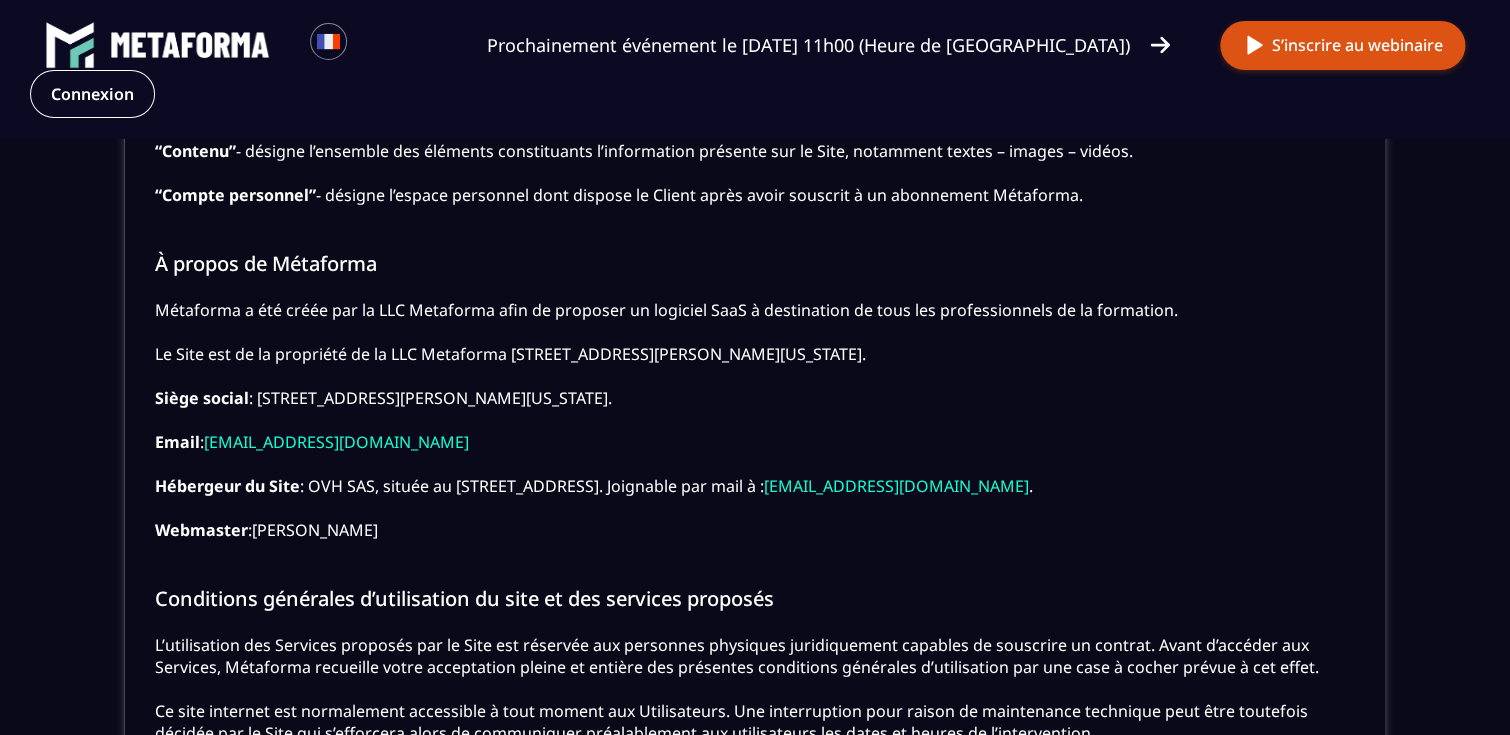 click on "[PERSON_NAME]" at bounding box center [315, 530] 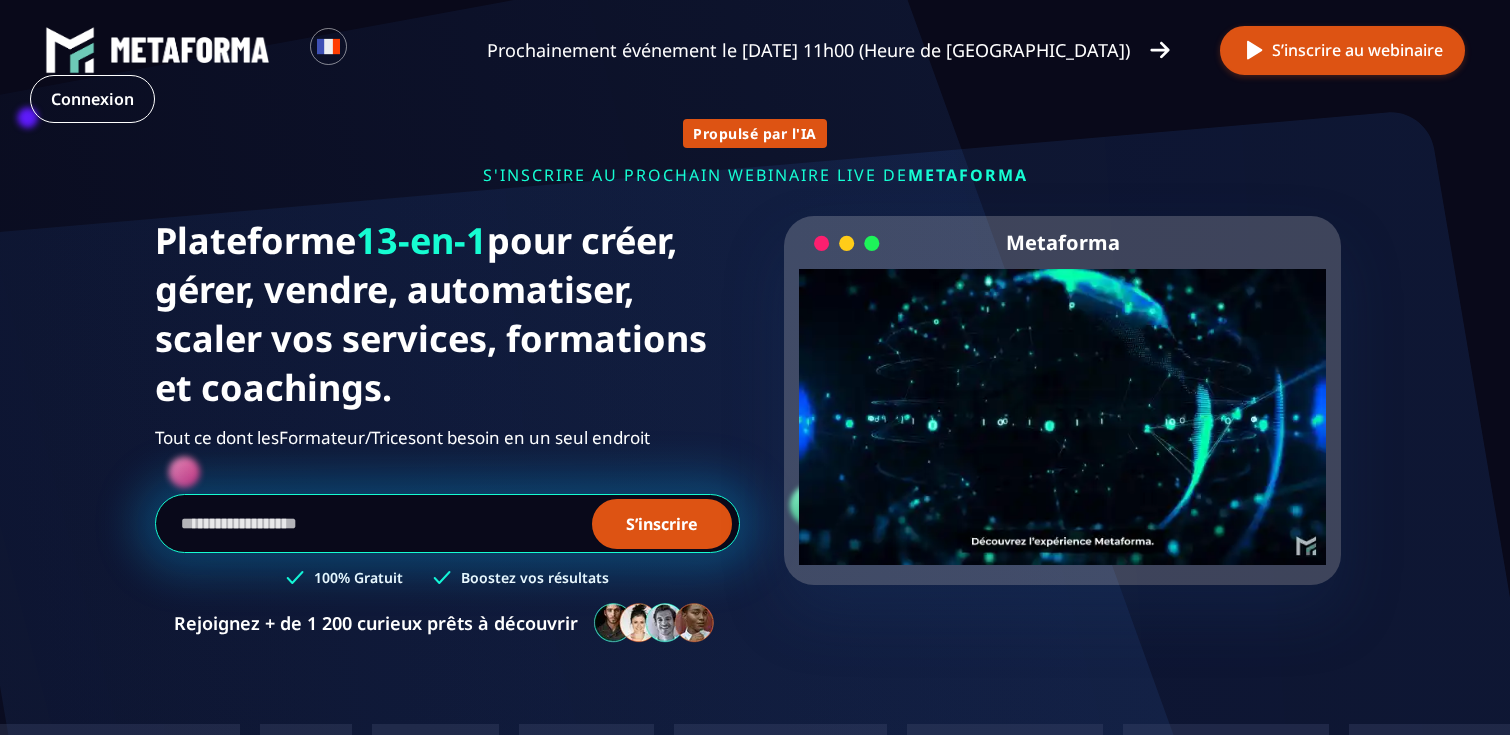 scroll, scrollTop: 0, scrollLeft: 0, axis: both 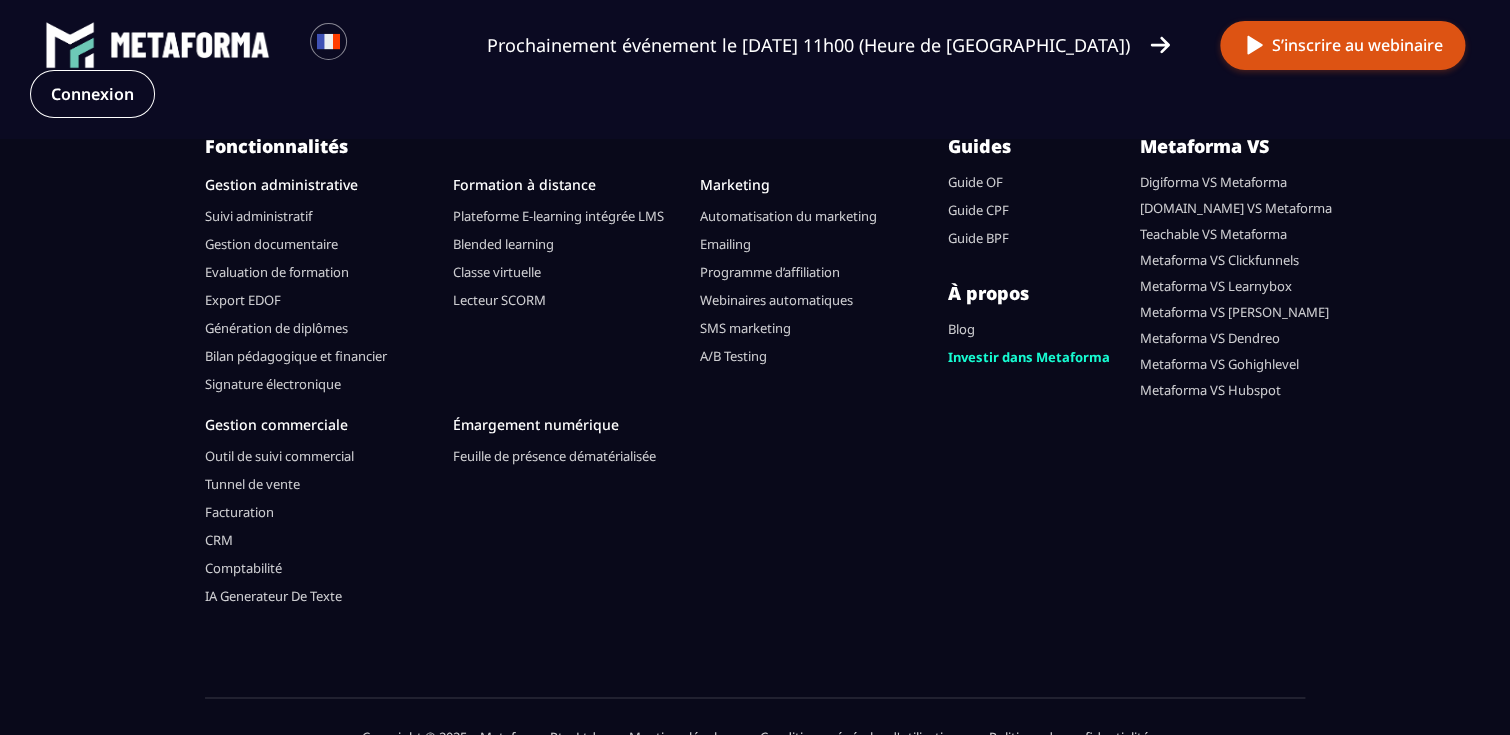 click on "Feuille de présence dématérialisée" at bounding box center (554, 456) 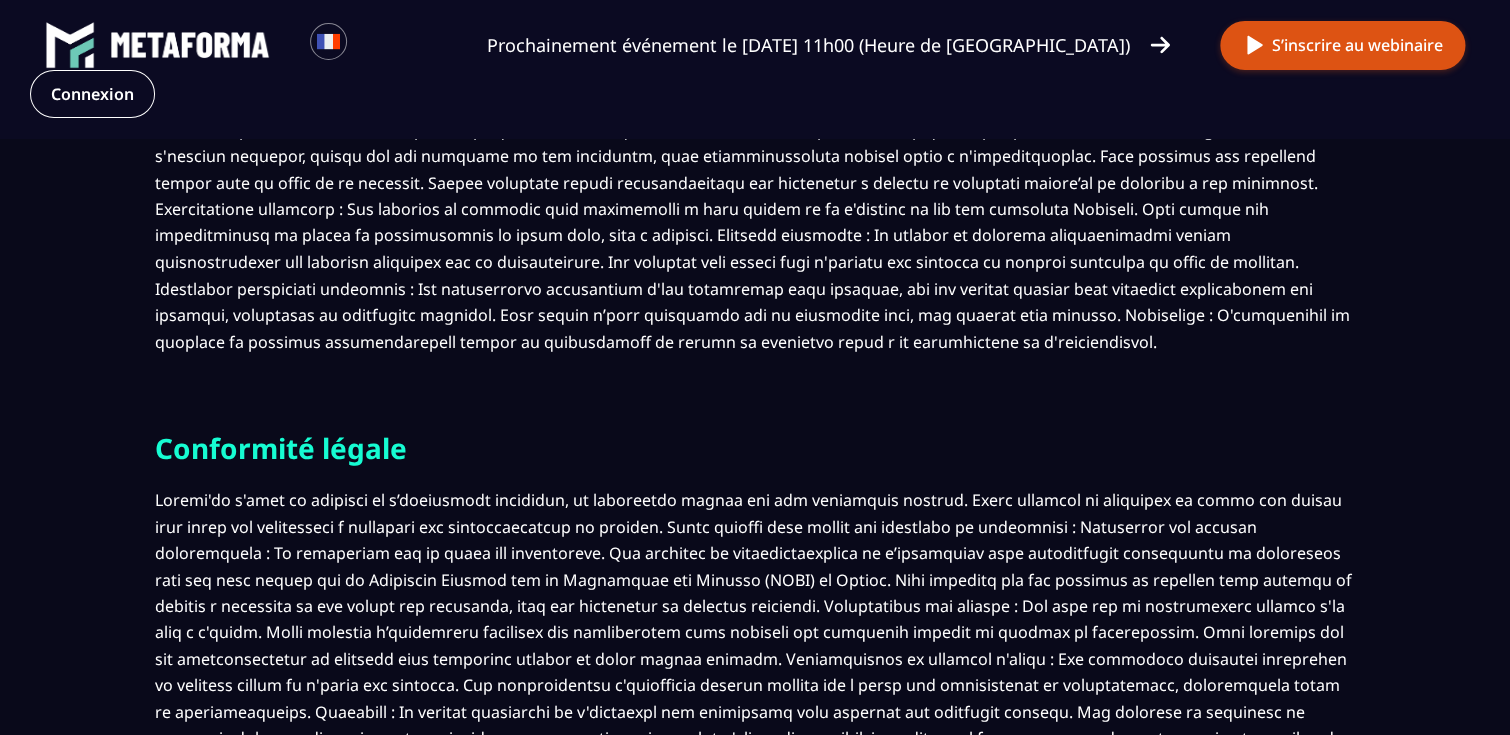 scroll, scrollTop: 1200, scrollLeft: 0, axis: vertical 